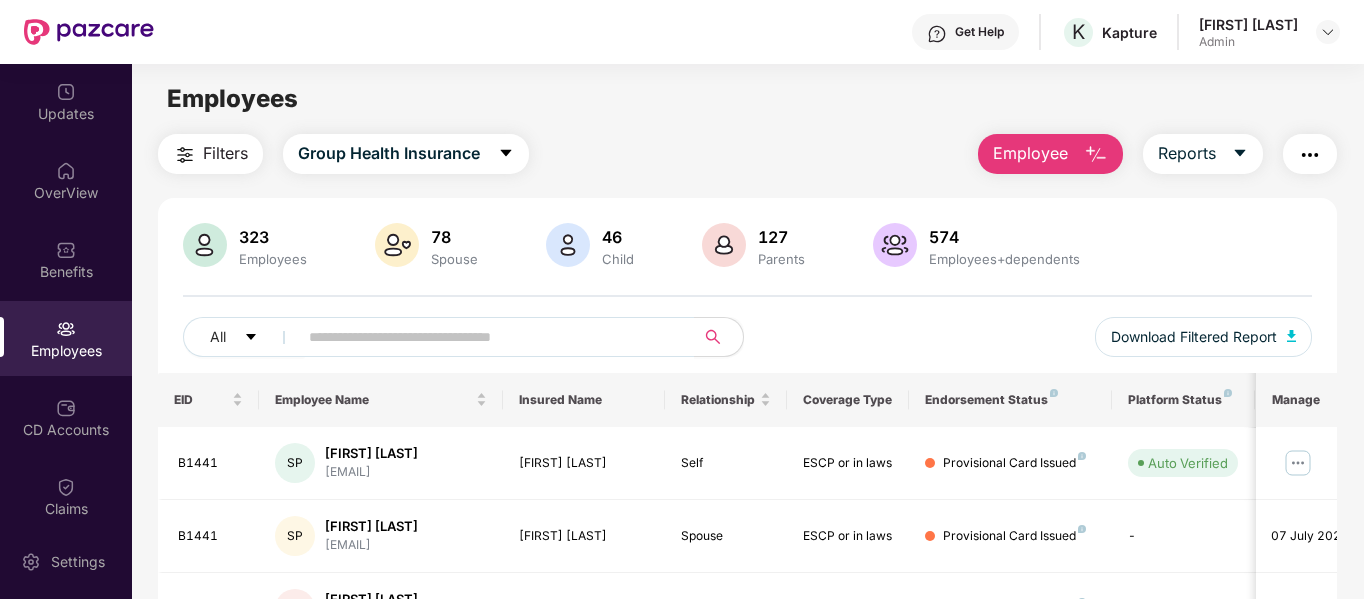 scroll, scrollTop: 0, scrollLeft: 0, axis: both 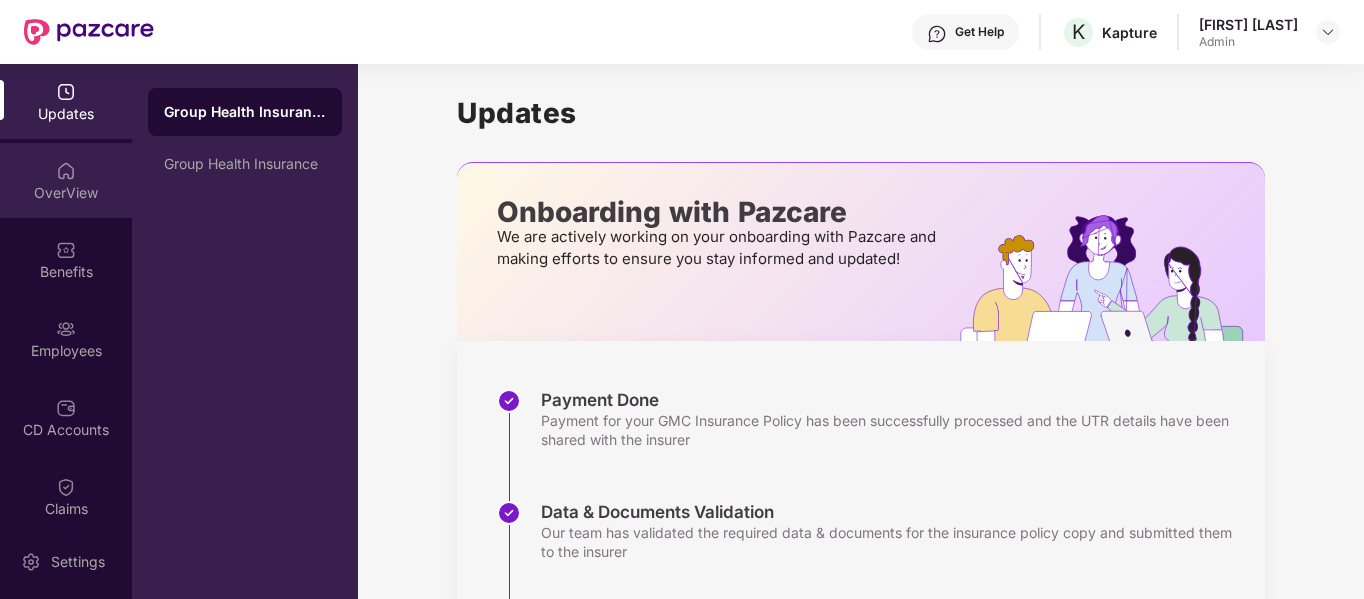 click on "OverView" at bounding box center [66, 180] 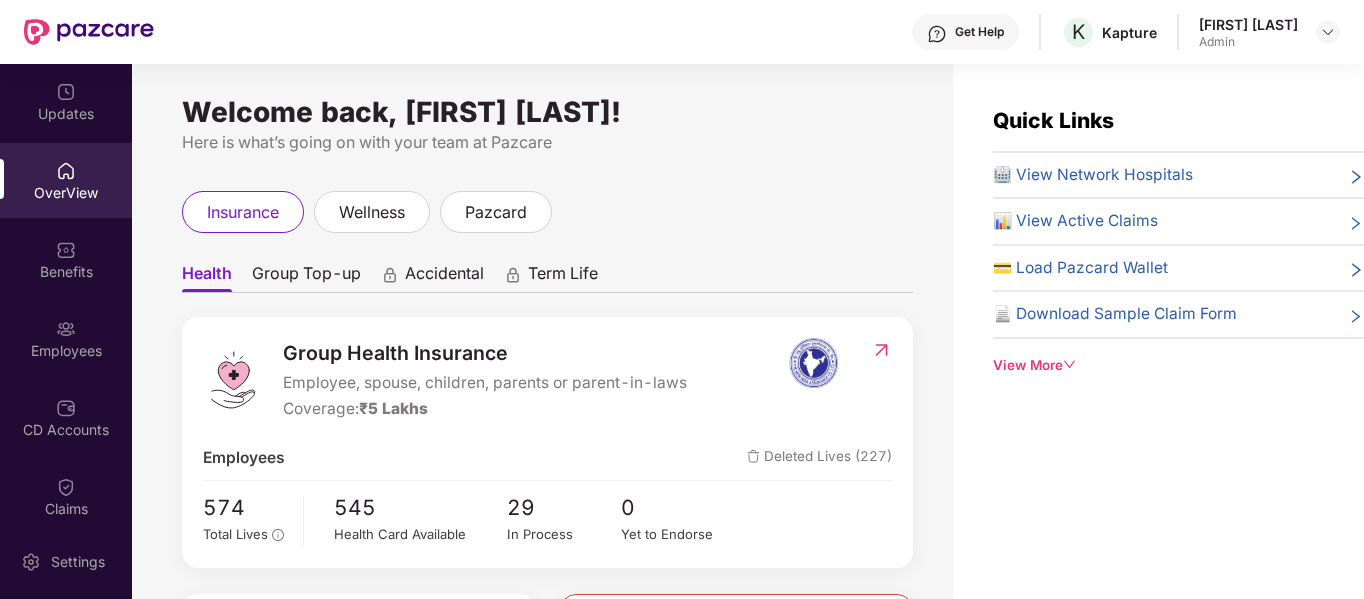 click on "Employees" at bounding box center [66, 338] 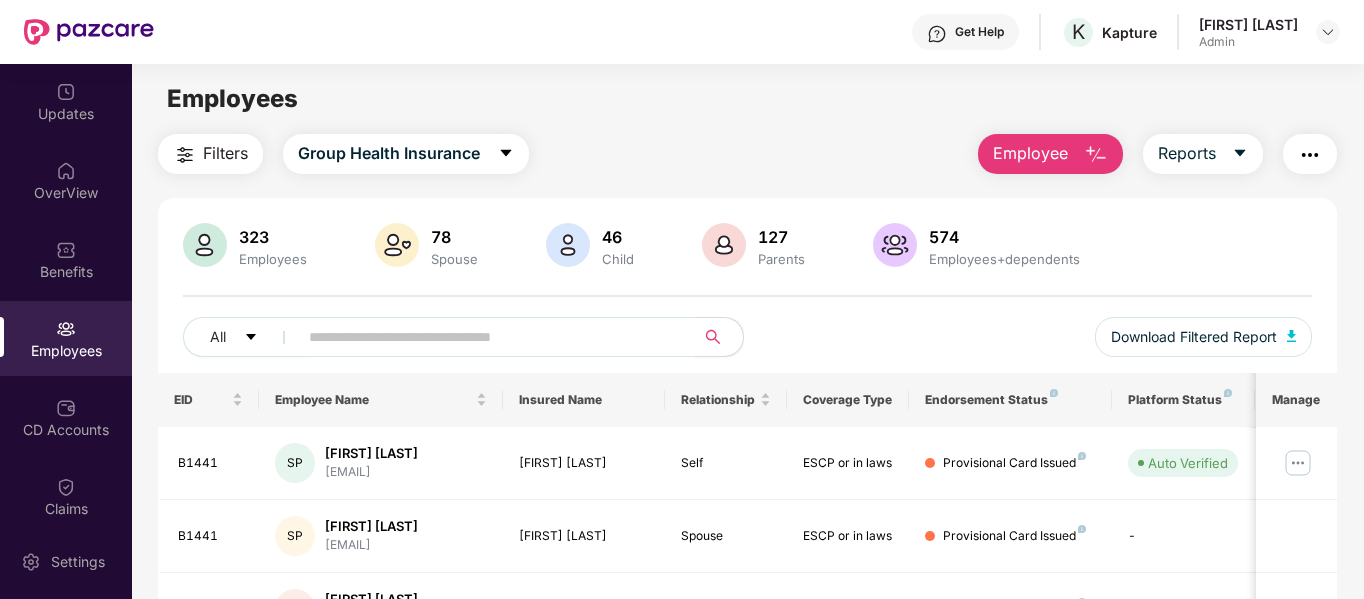 click at bounding box center [488, 337] 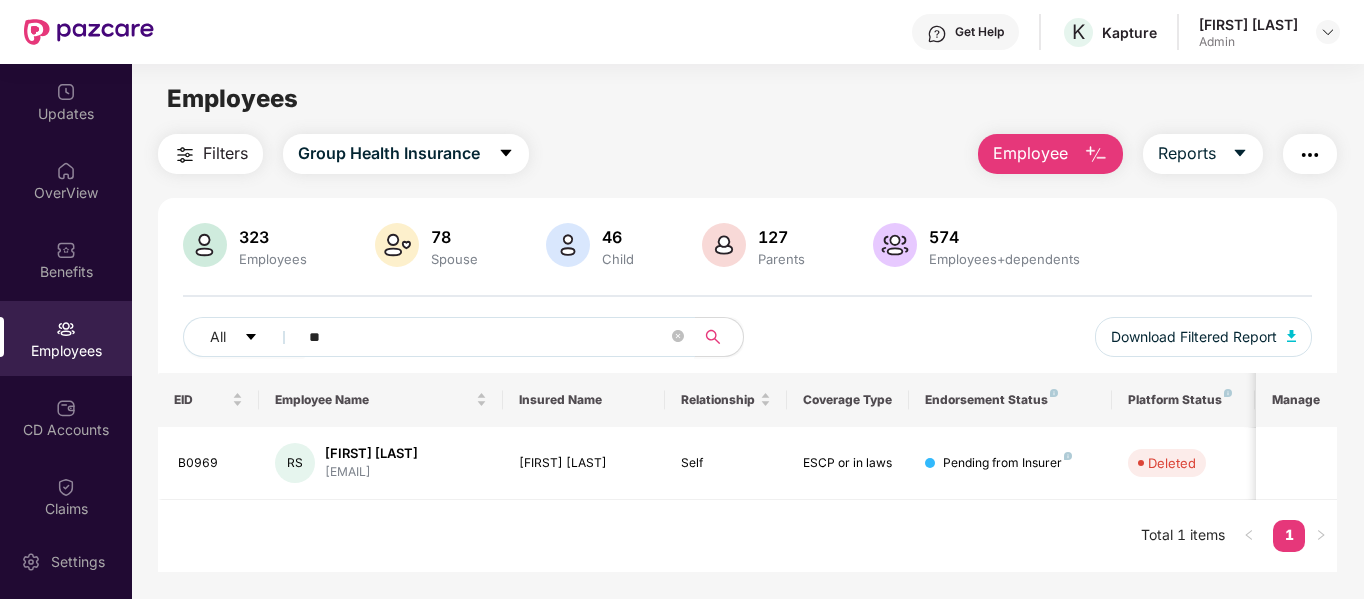 type on "*" 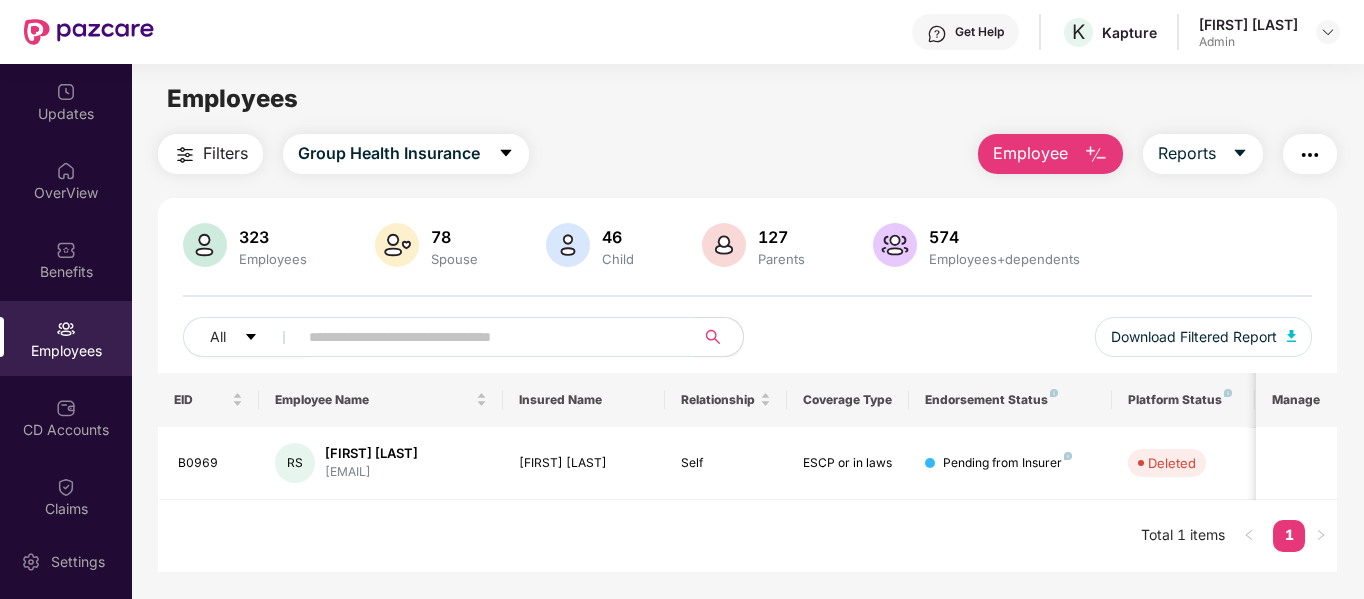 paste on "*****" 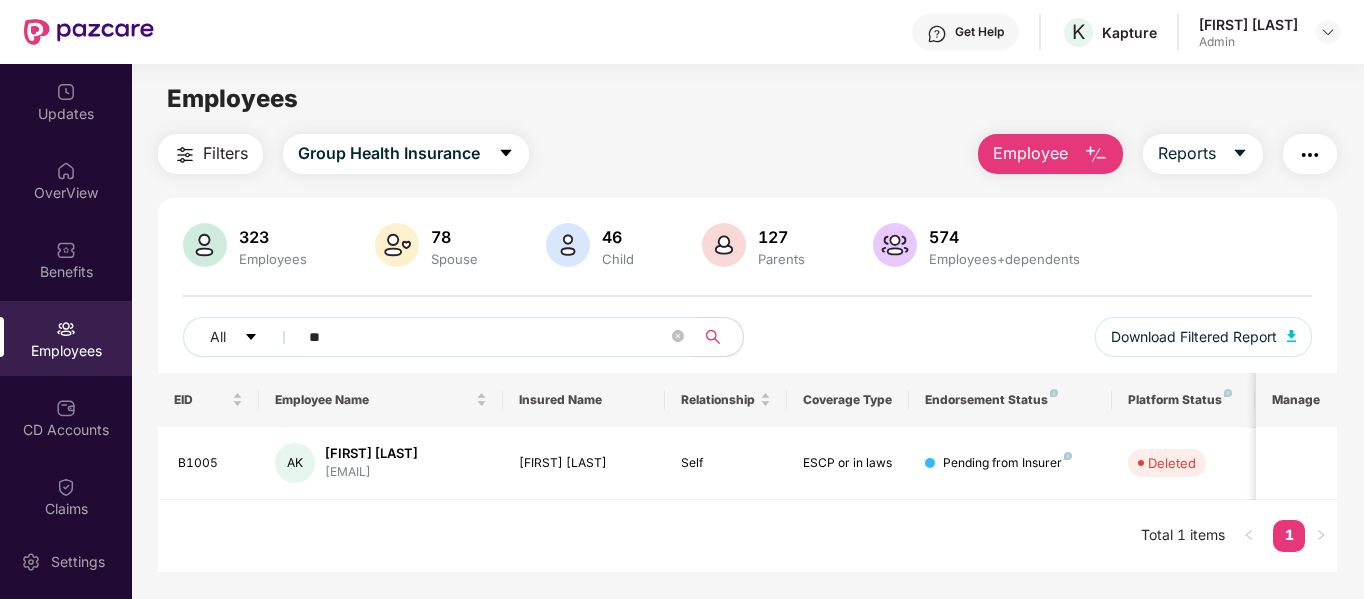 type on "*" 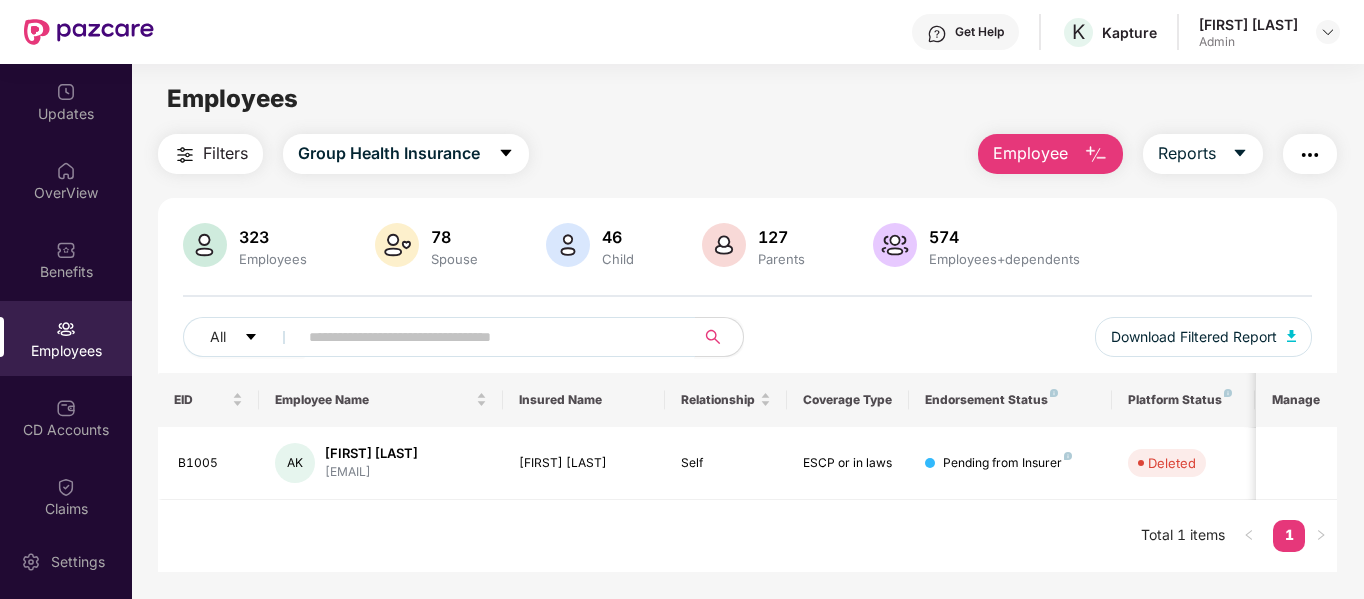 paste on "*****" 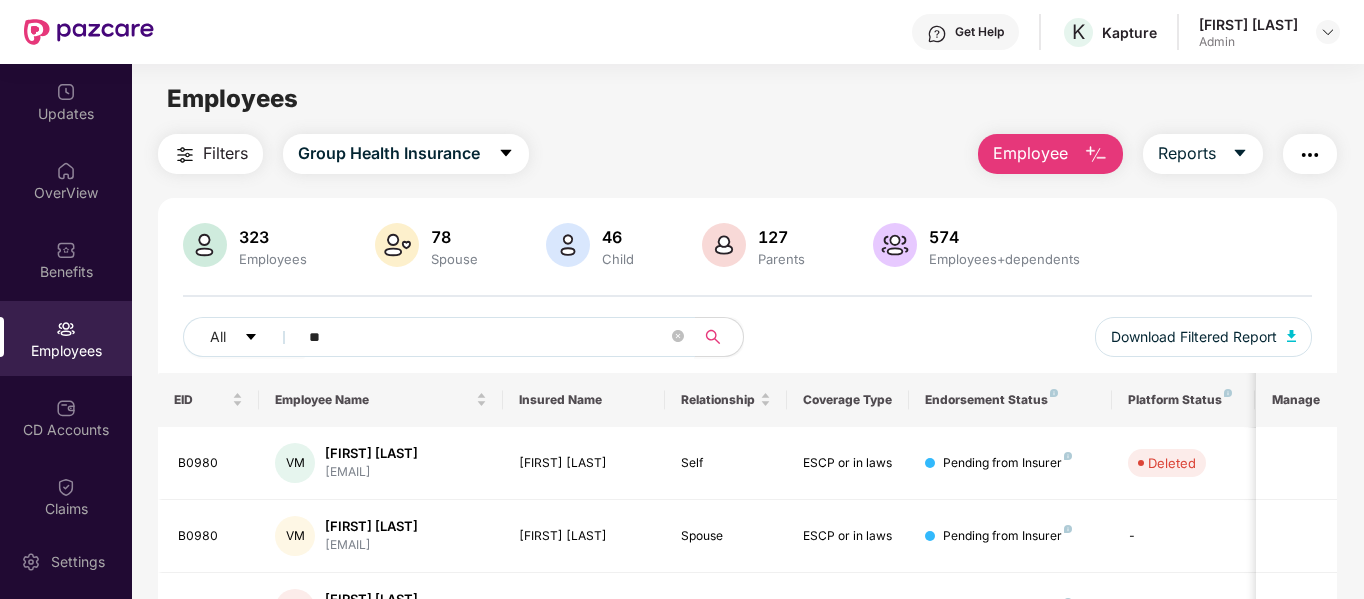 type on "*" 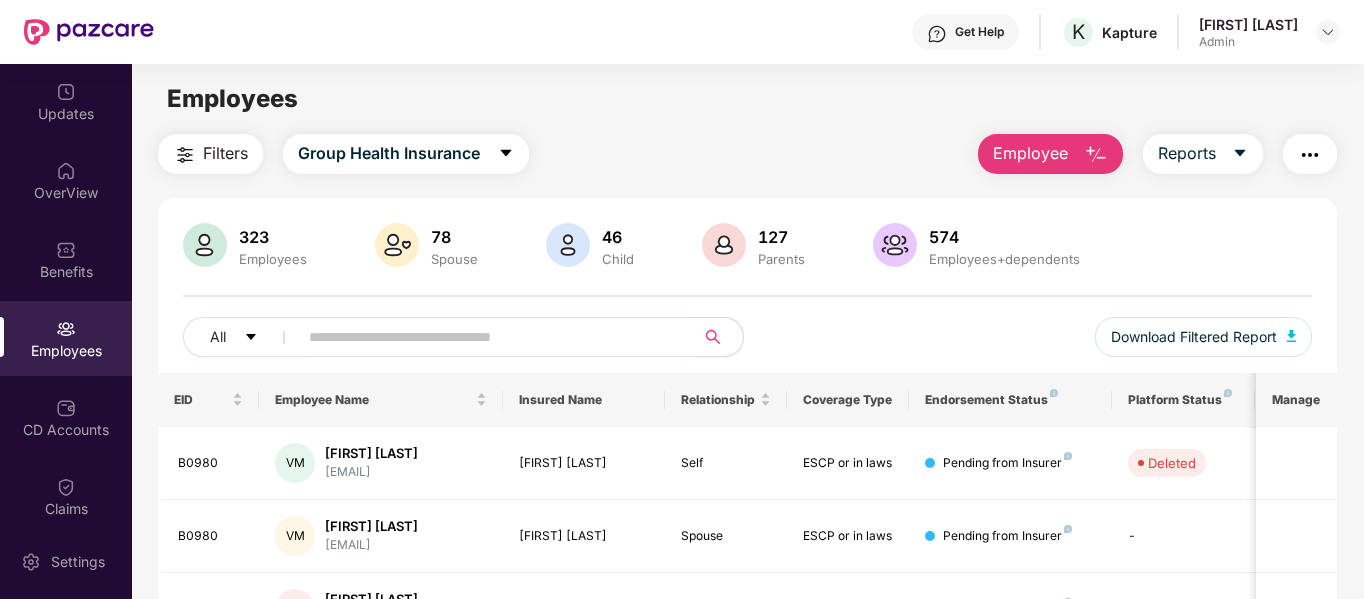 paste on "*****" 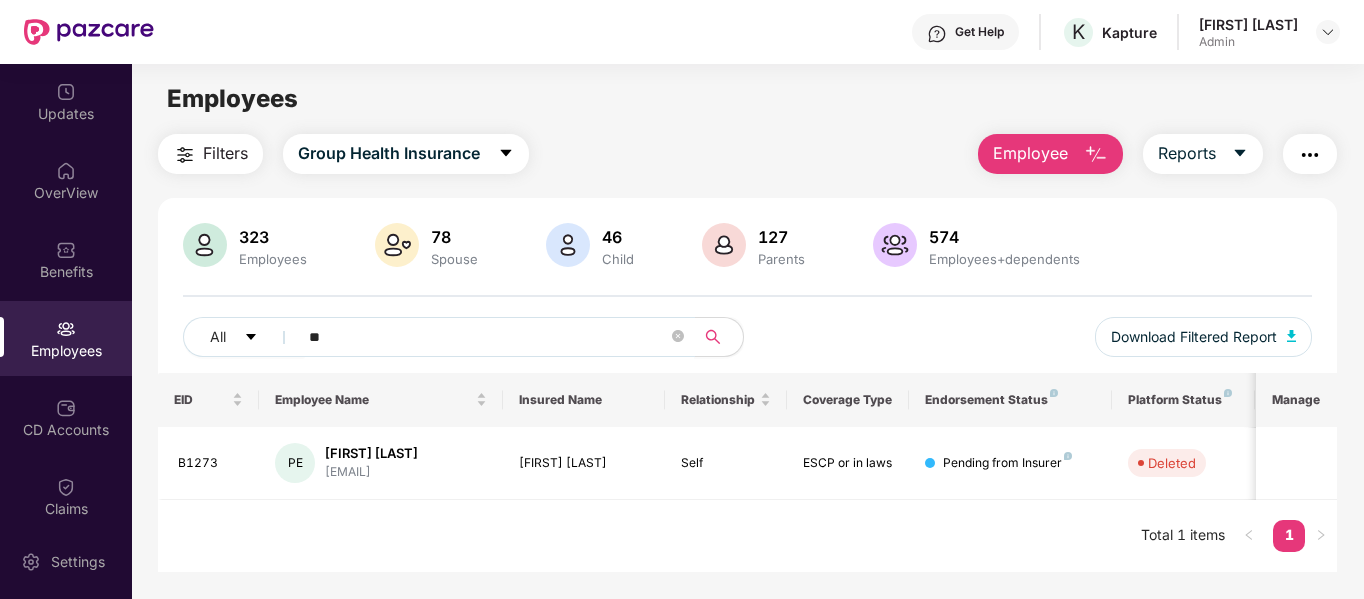 type on "*" 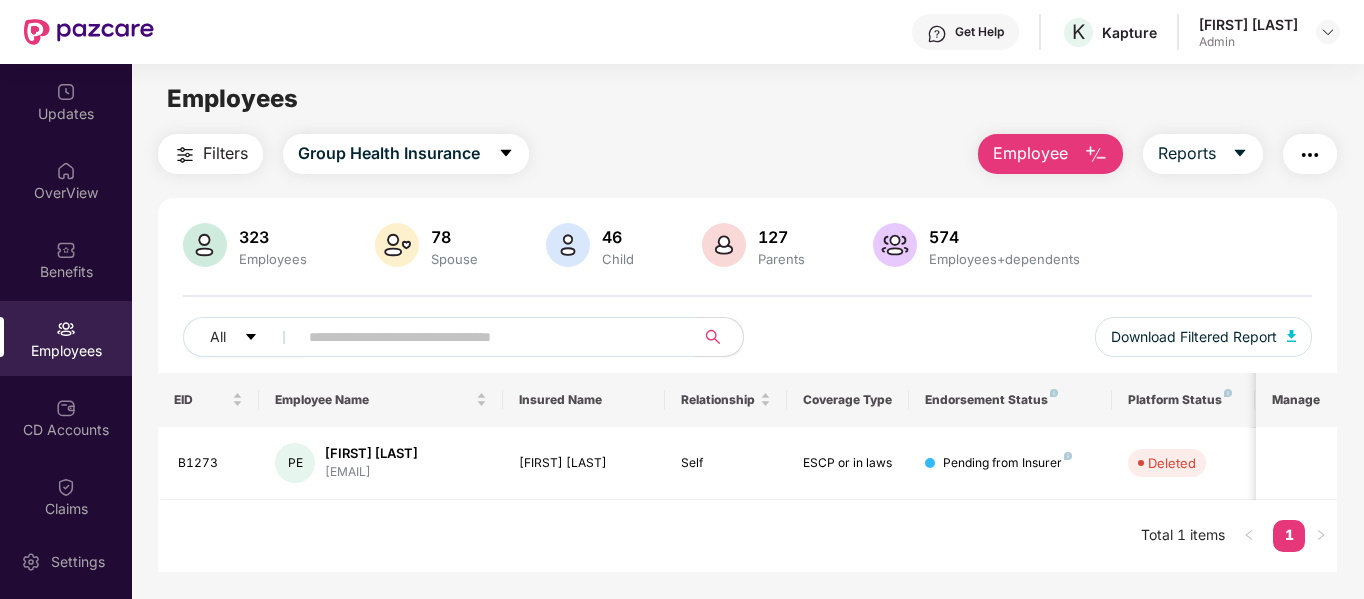 paste on "*****" 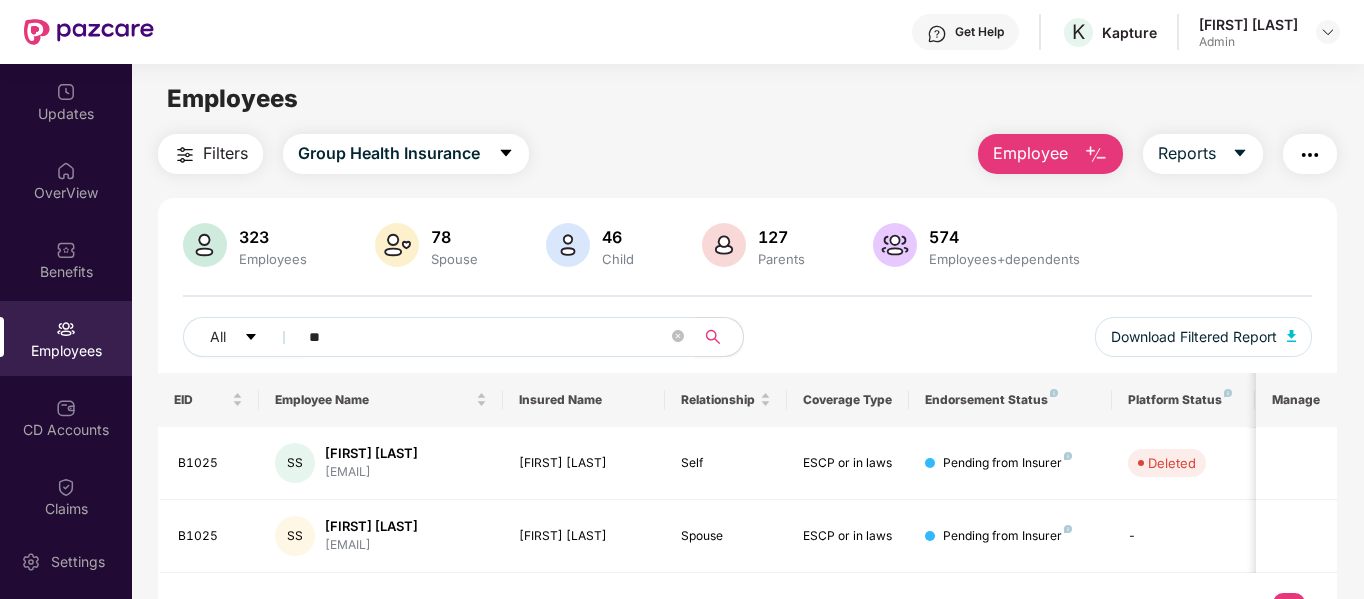 type on "*" 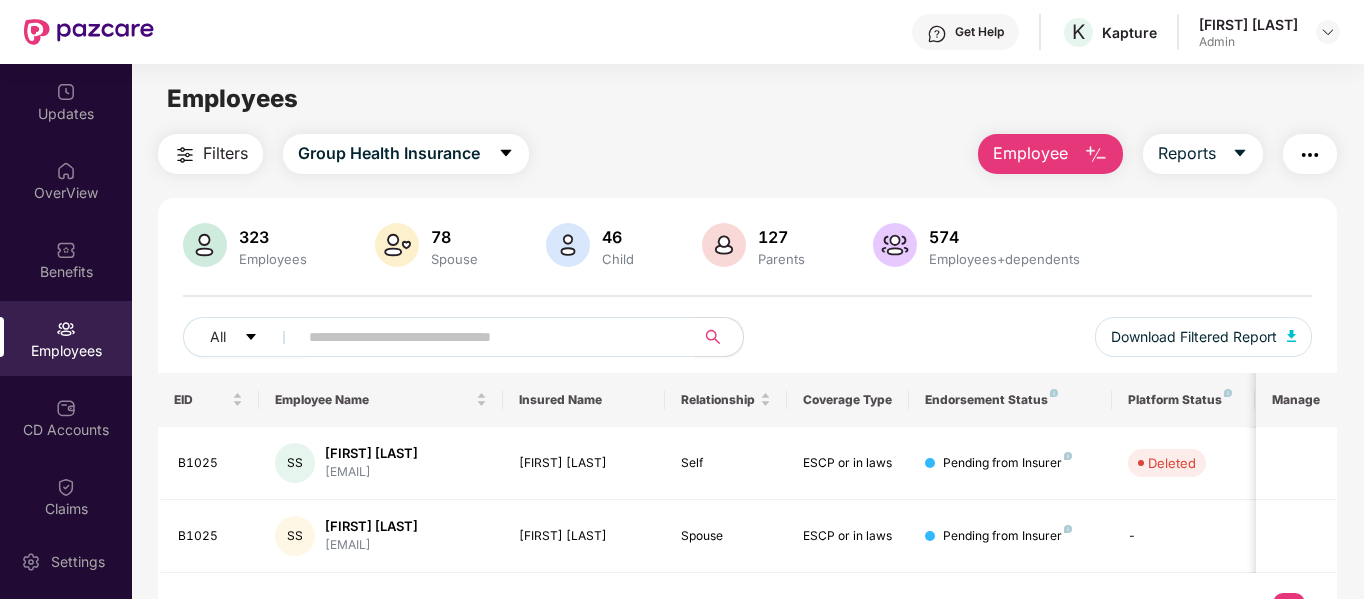 paste on "*****" 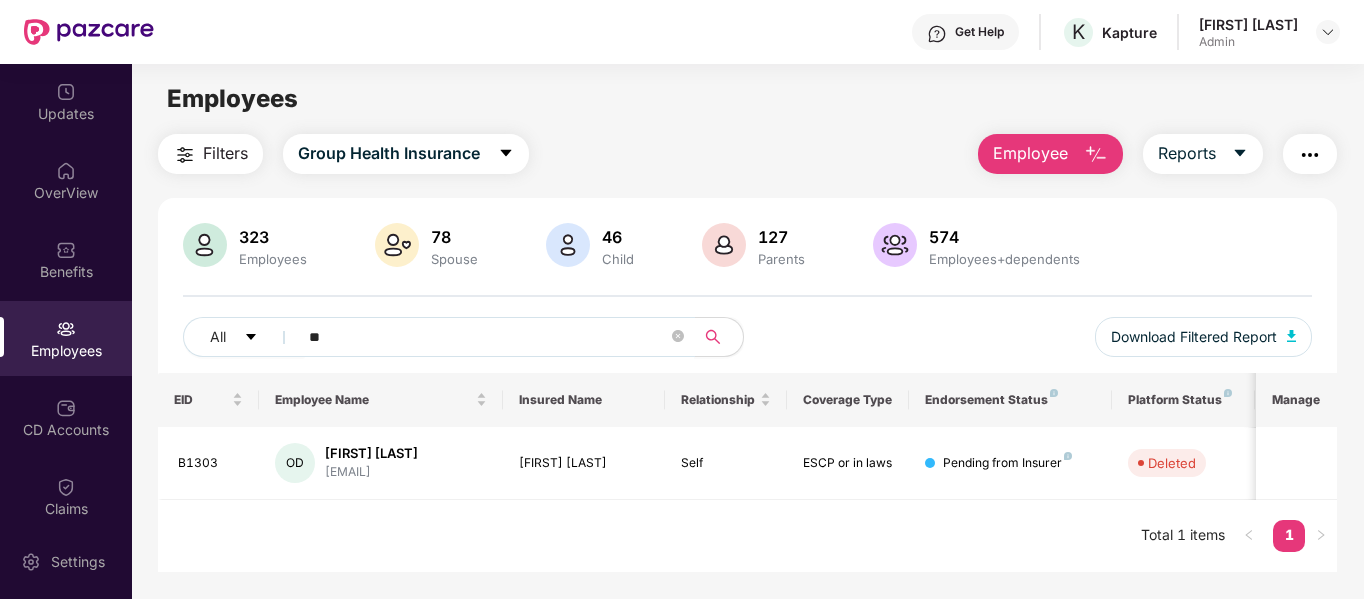 type on "*" 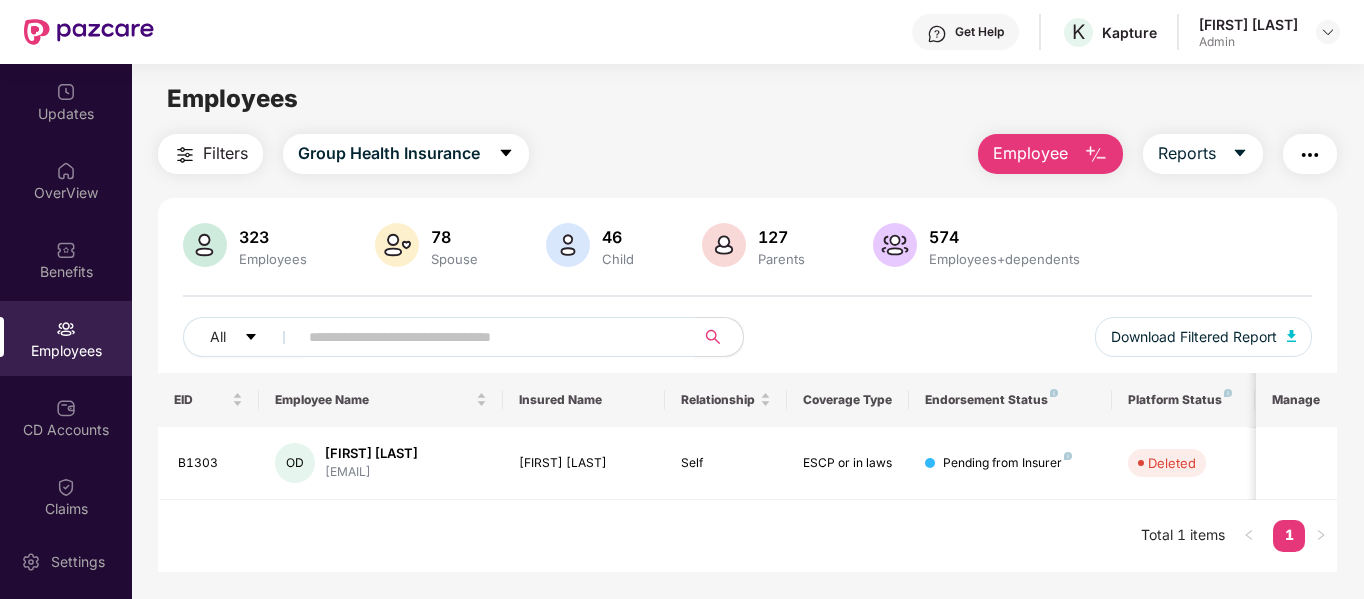 paste on "*****" 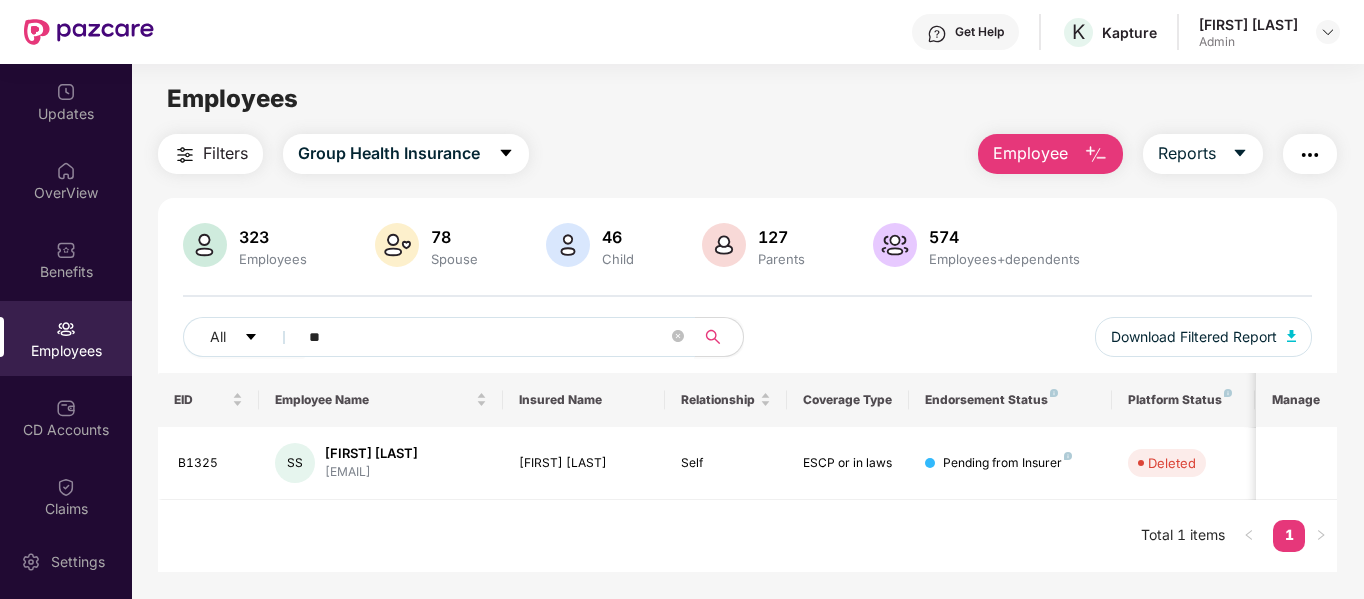type on "*" 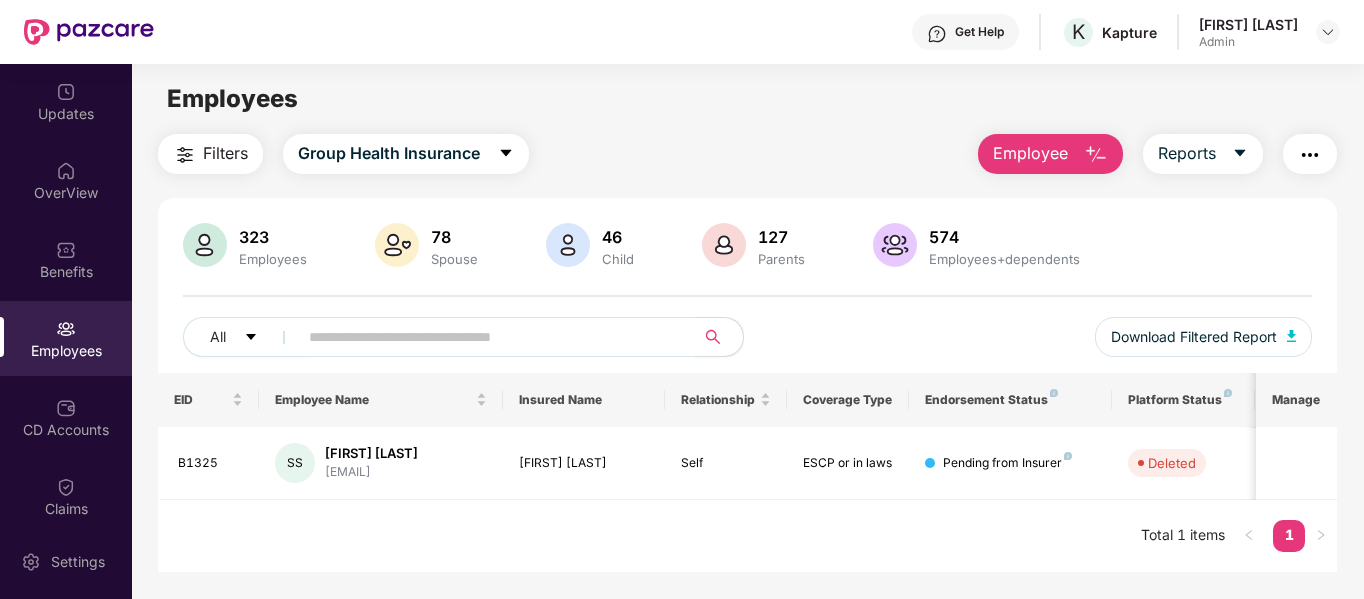paste on "*****" 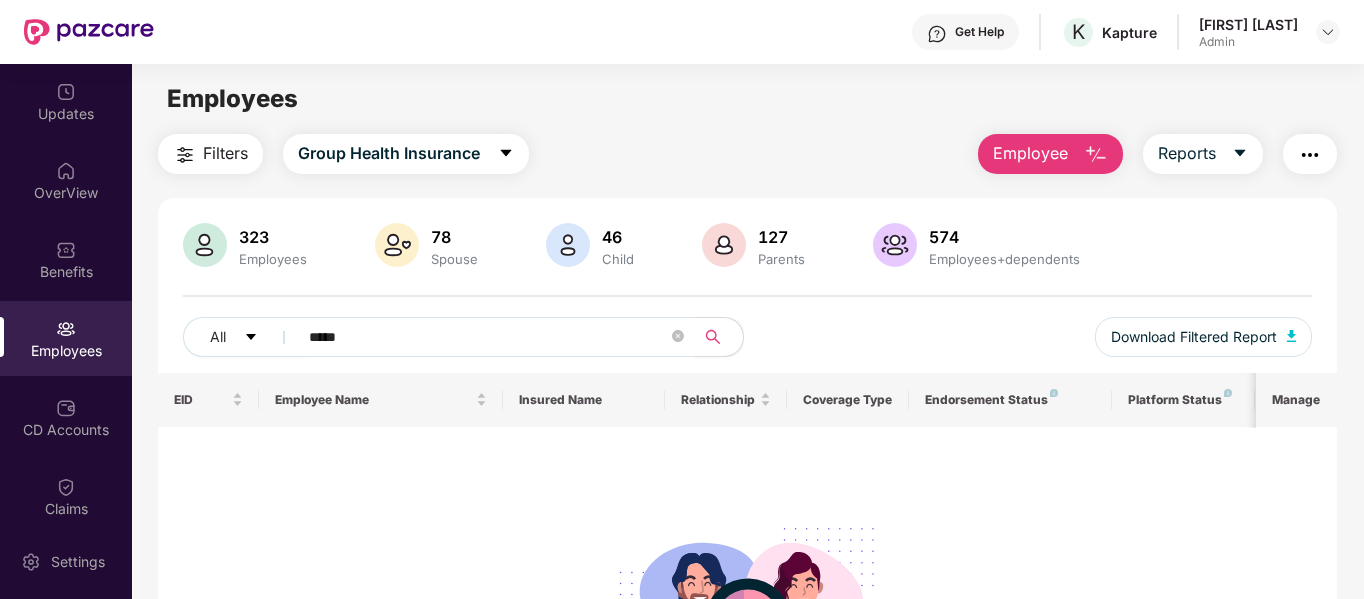 click on "*****" at bounding box center [488, 337] 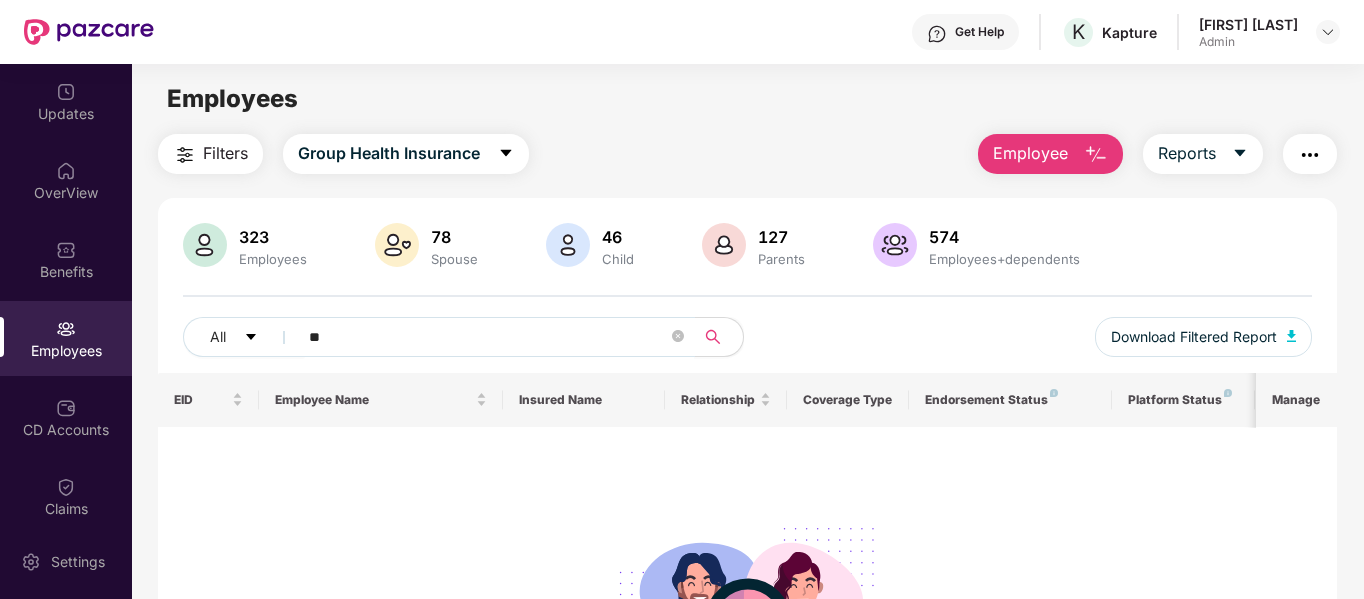 type on "*" 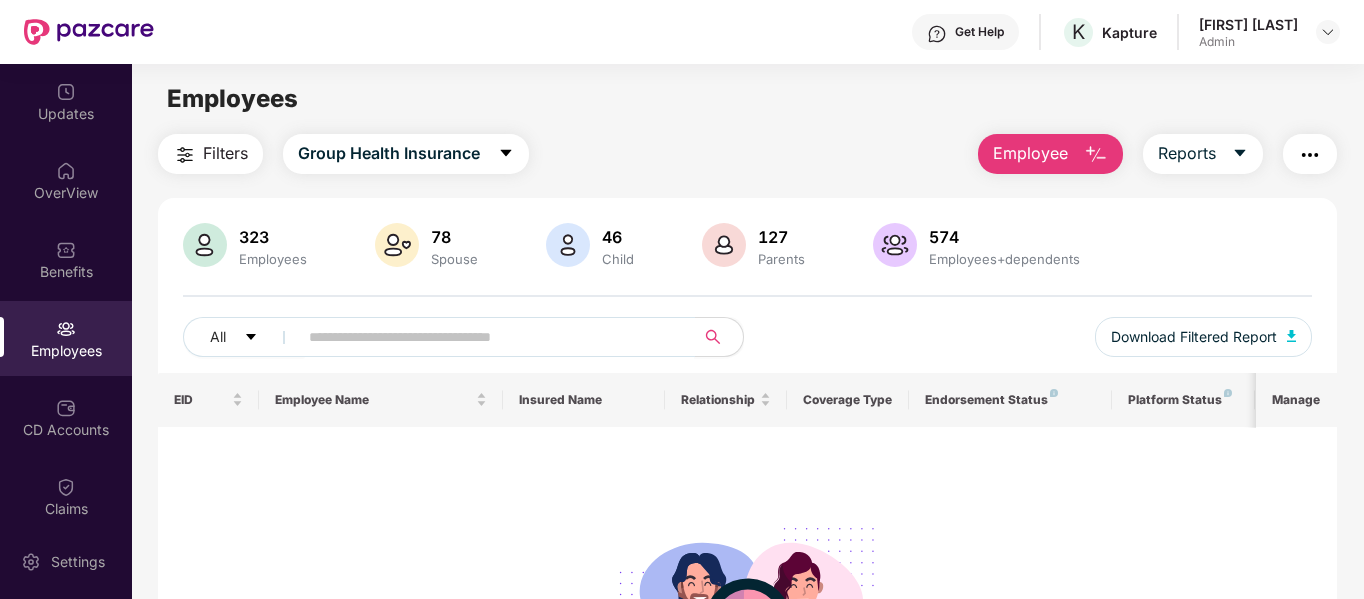 paste on "**********" 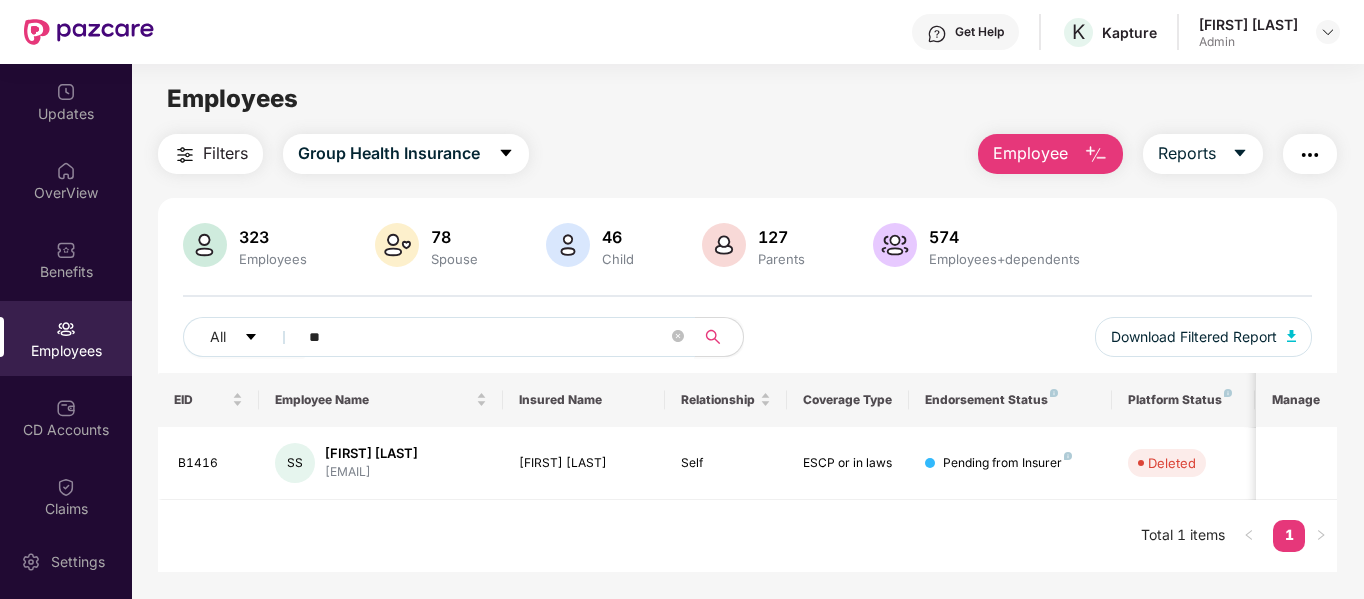 type on "*" 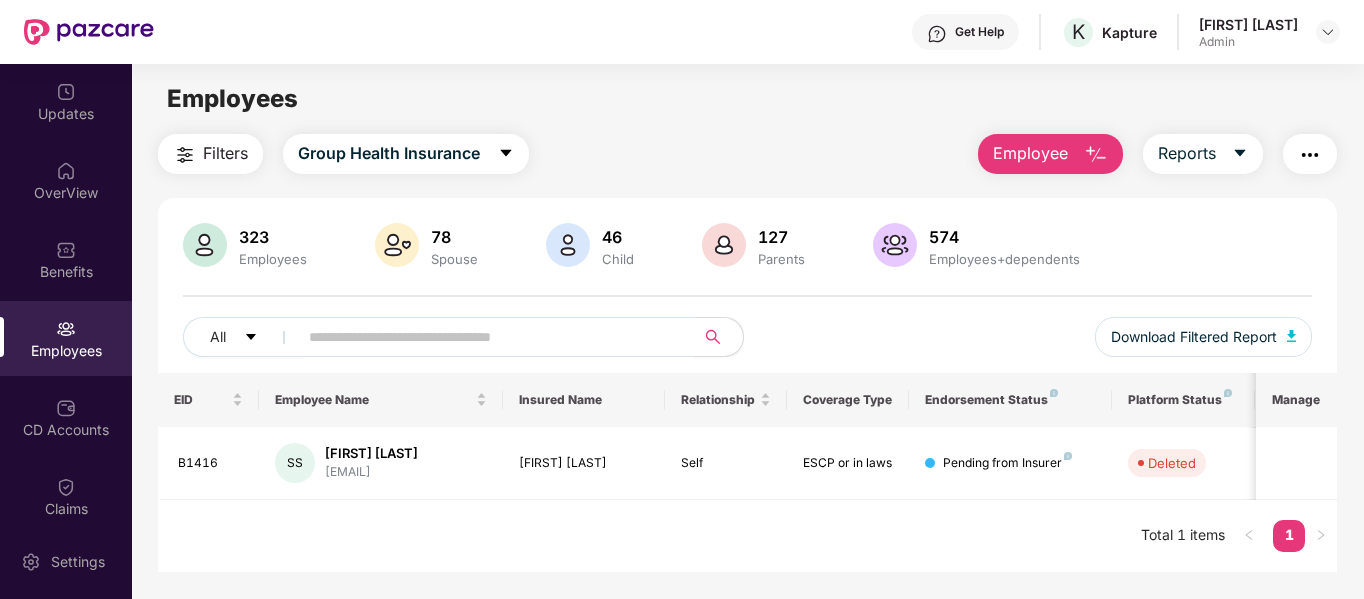 paste on "*****" 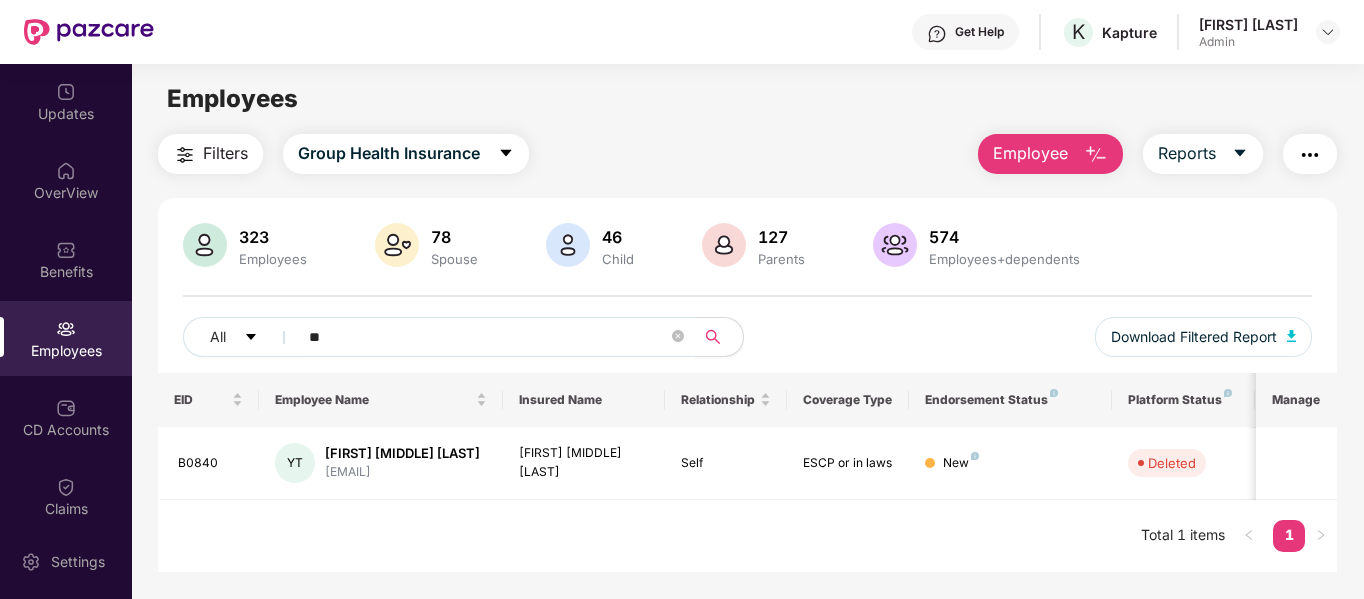 type on "*" 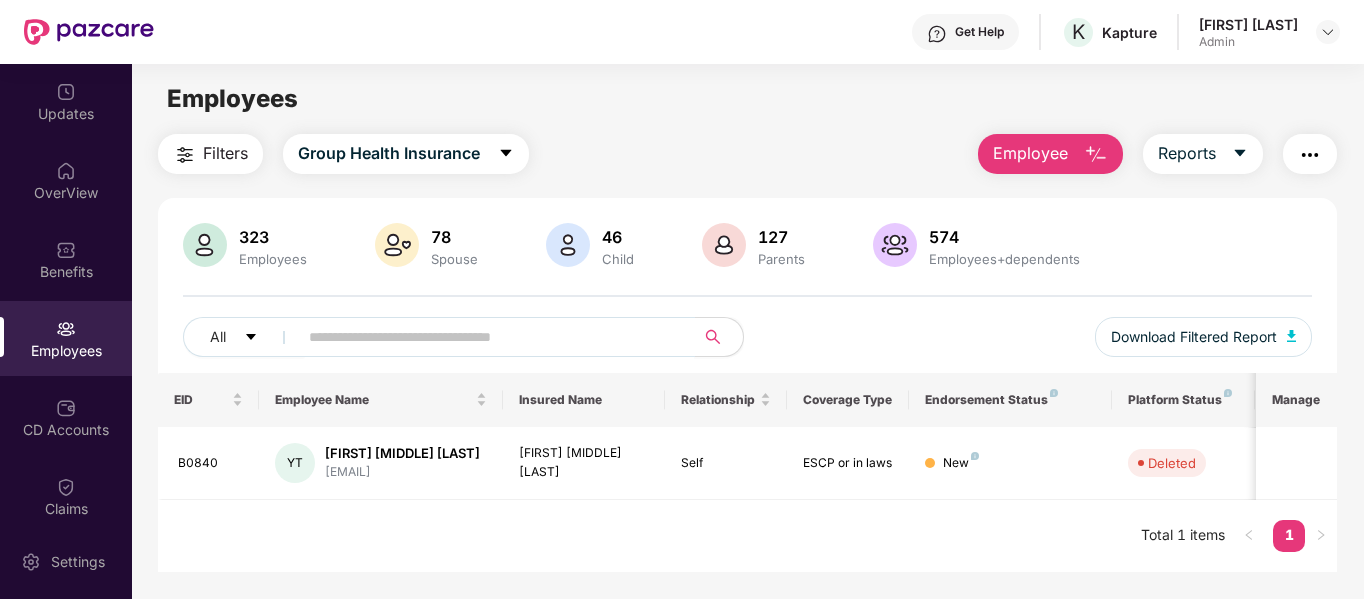 paste on "*****" 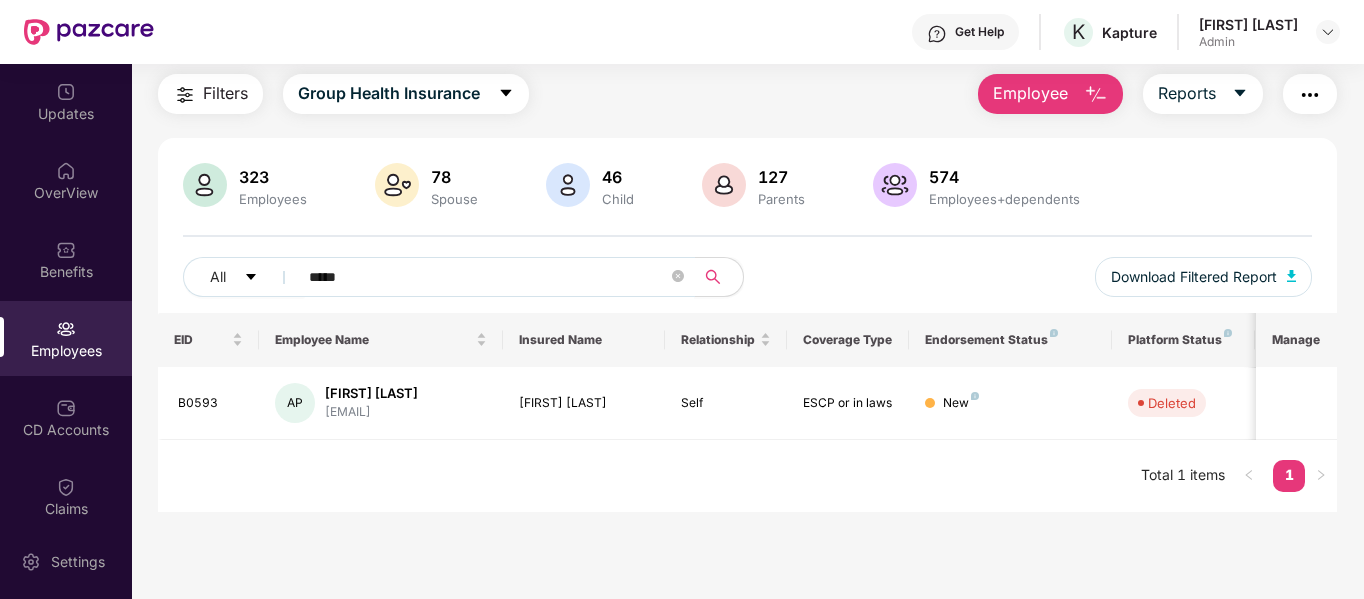 scroll, scrollTop: 64, scrollLeft: 0, axis: vertical 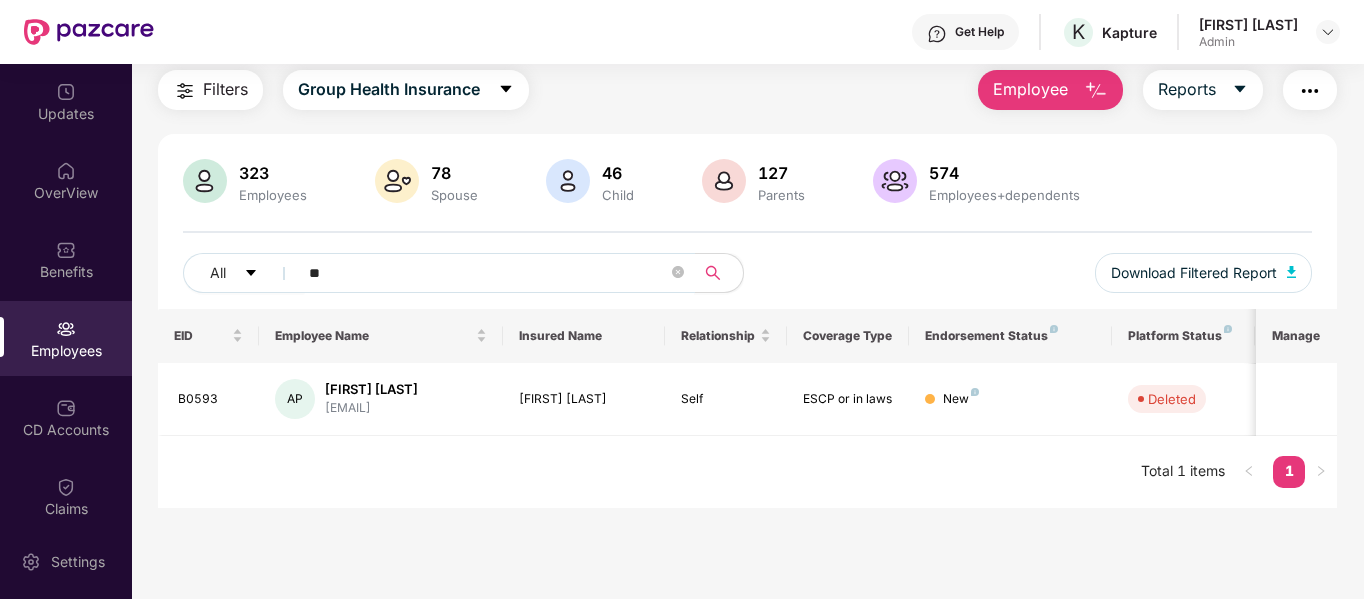 type on "*" 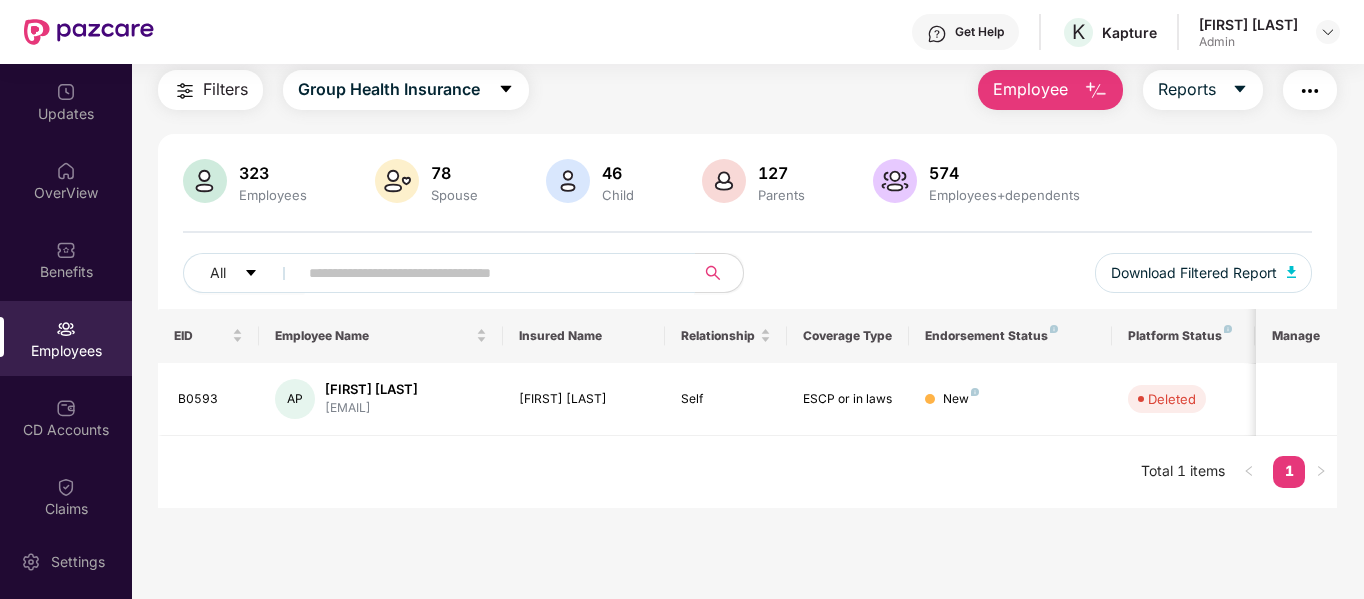 paste on "*****" 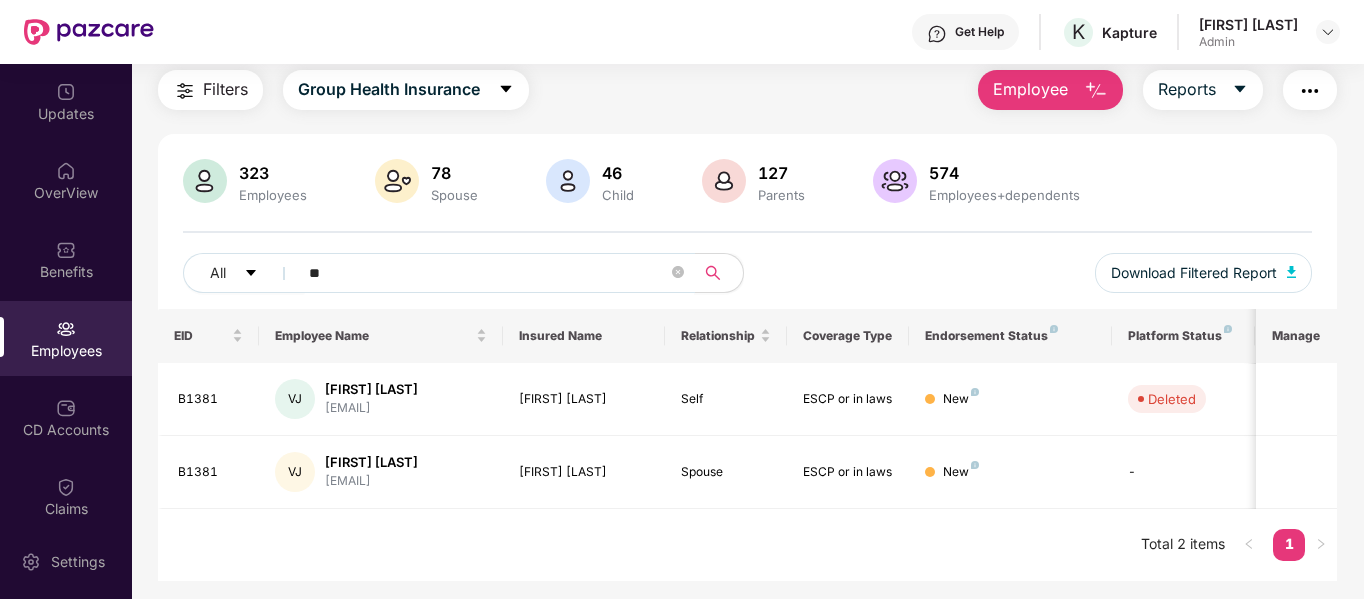 type on "*" 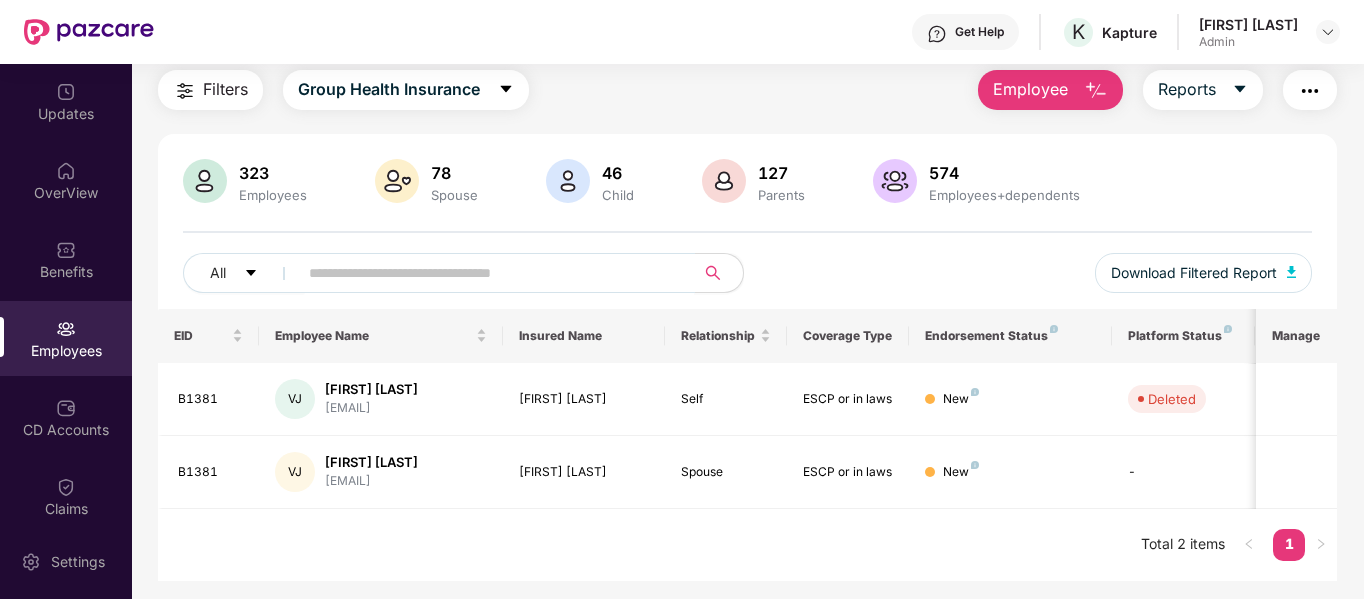paste on "*****" 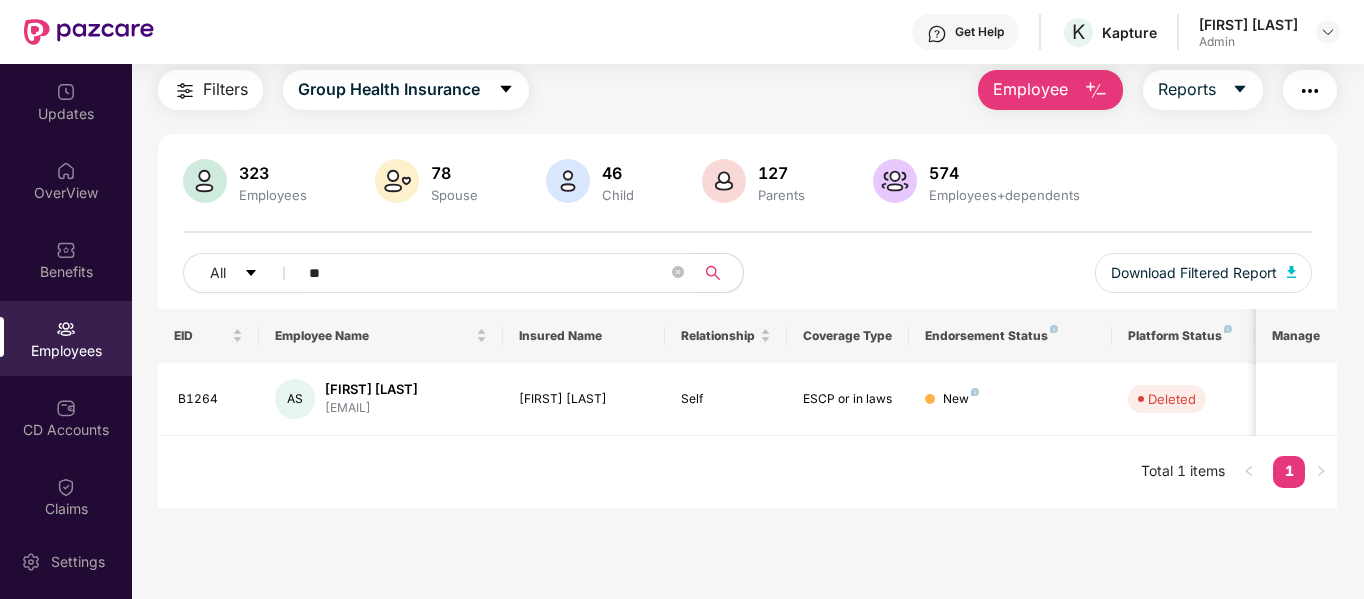 type on "*" 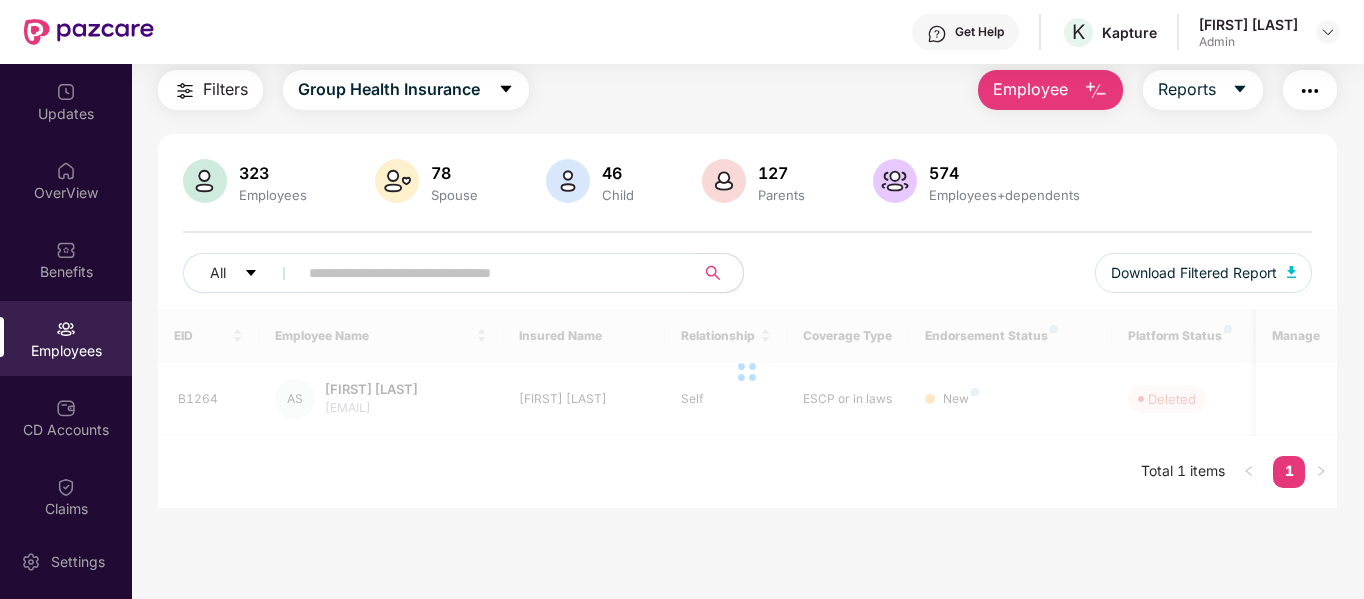 paste on "*****" 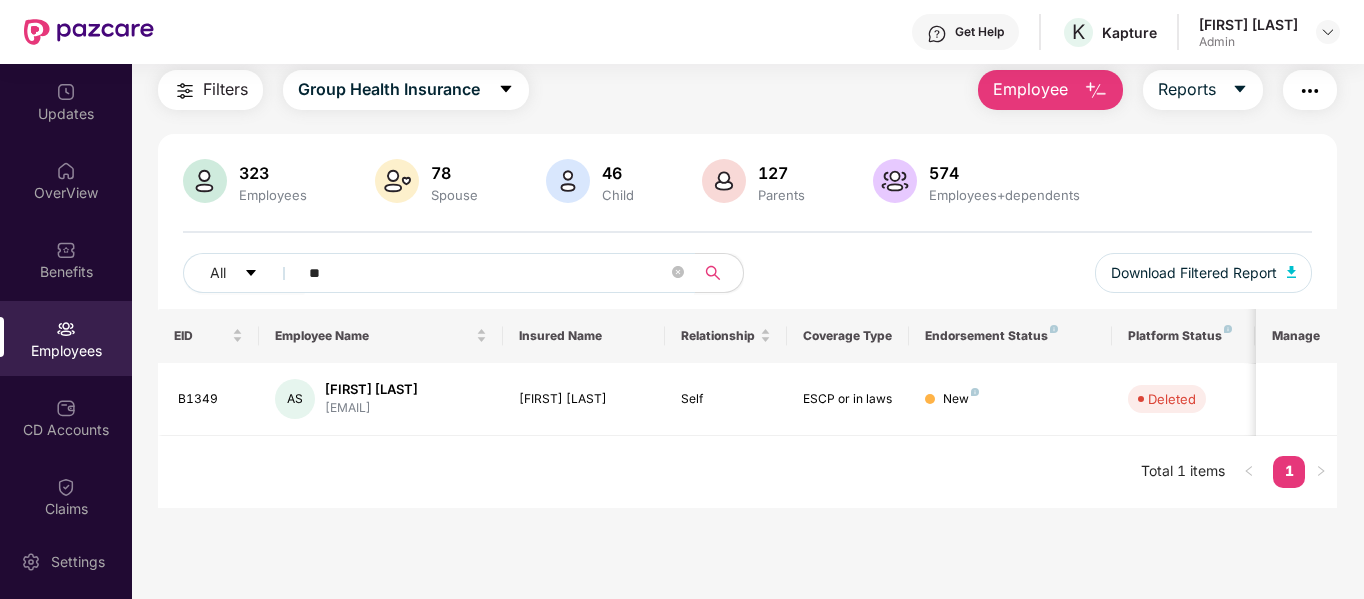 type on "*" 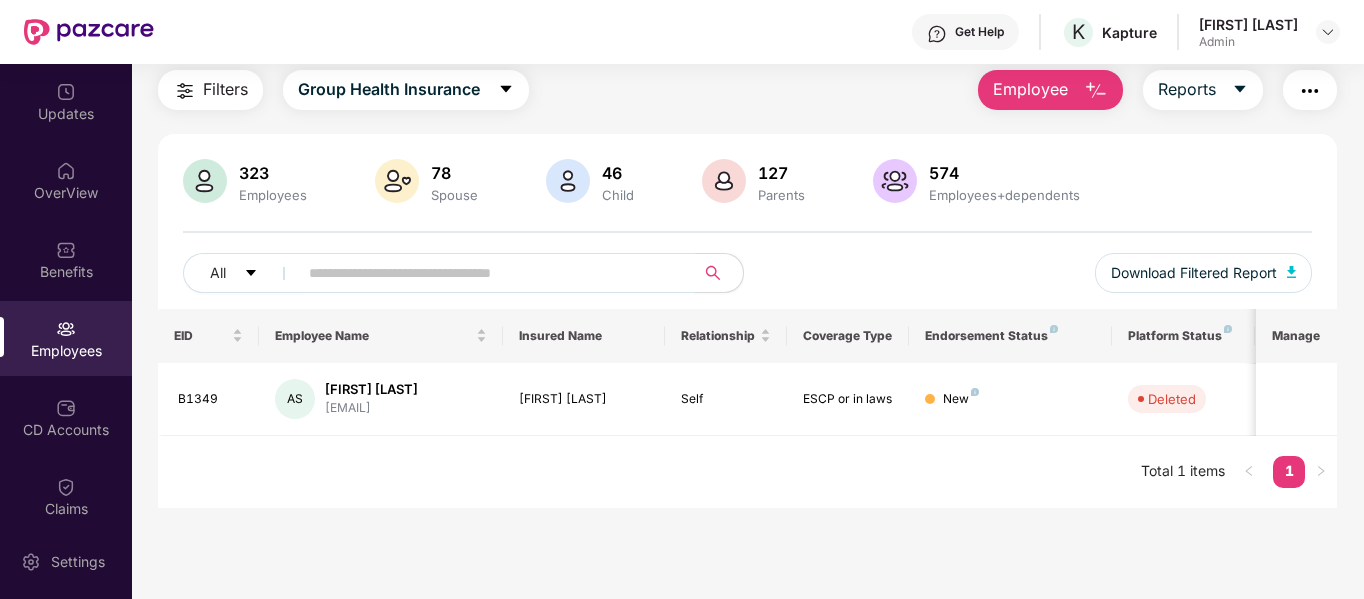 paste on "*****" 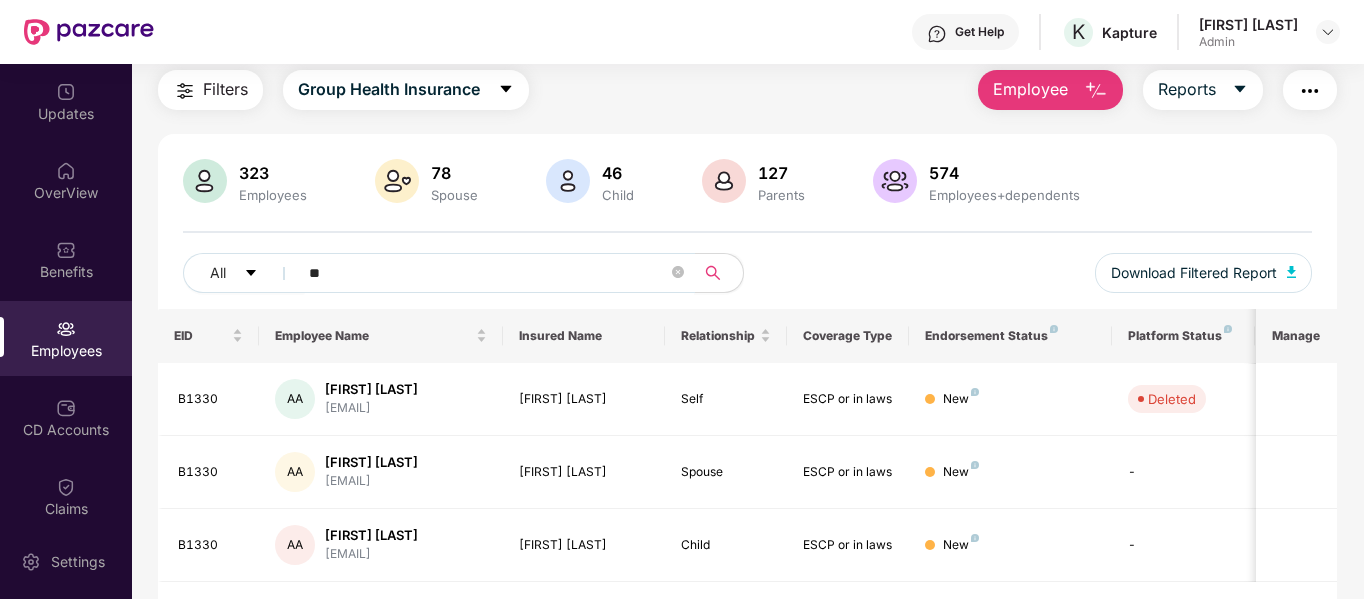 type on "*" 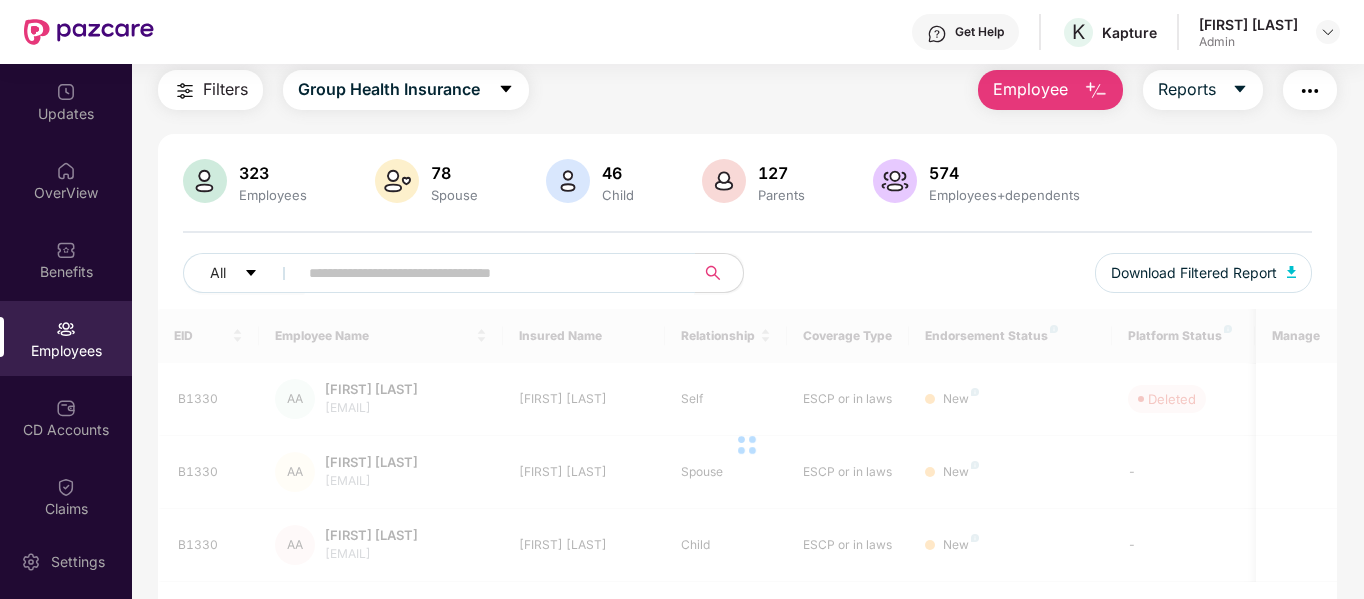 paste on "*****" 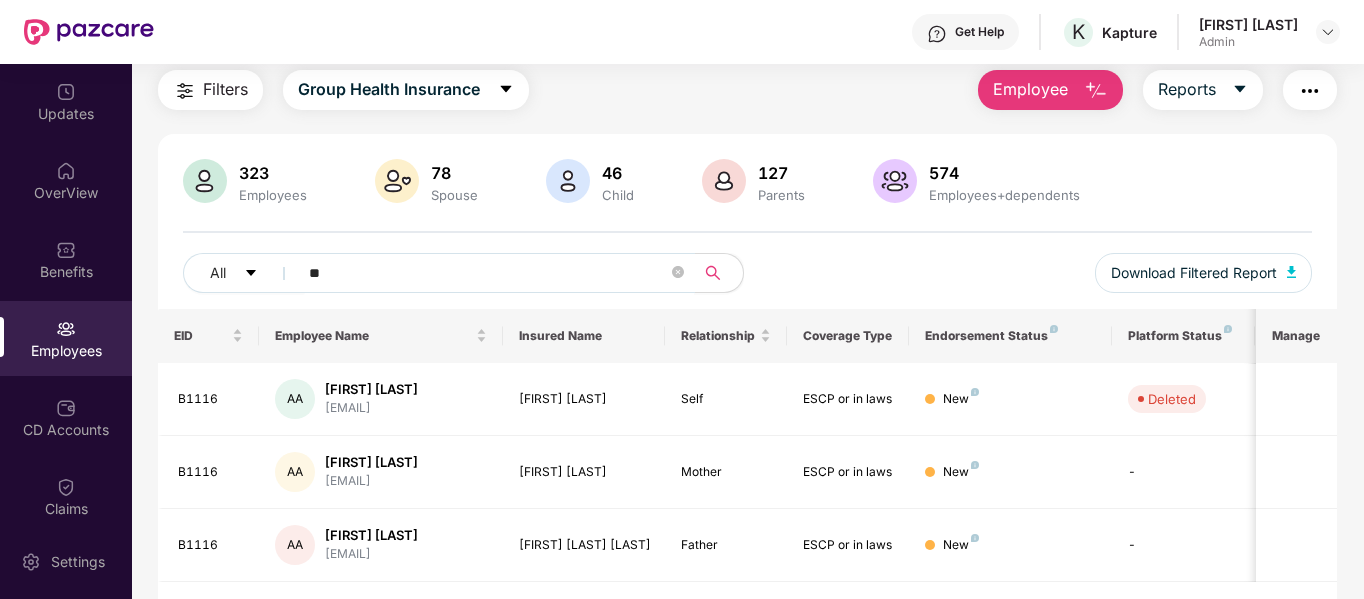 type on "*" 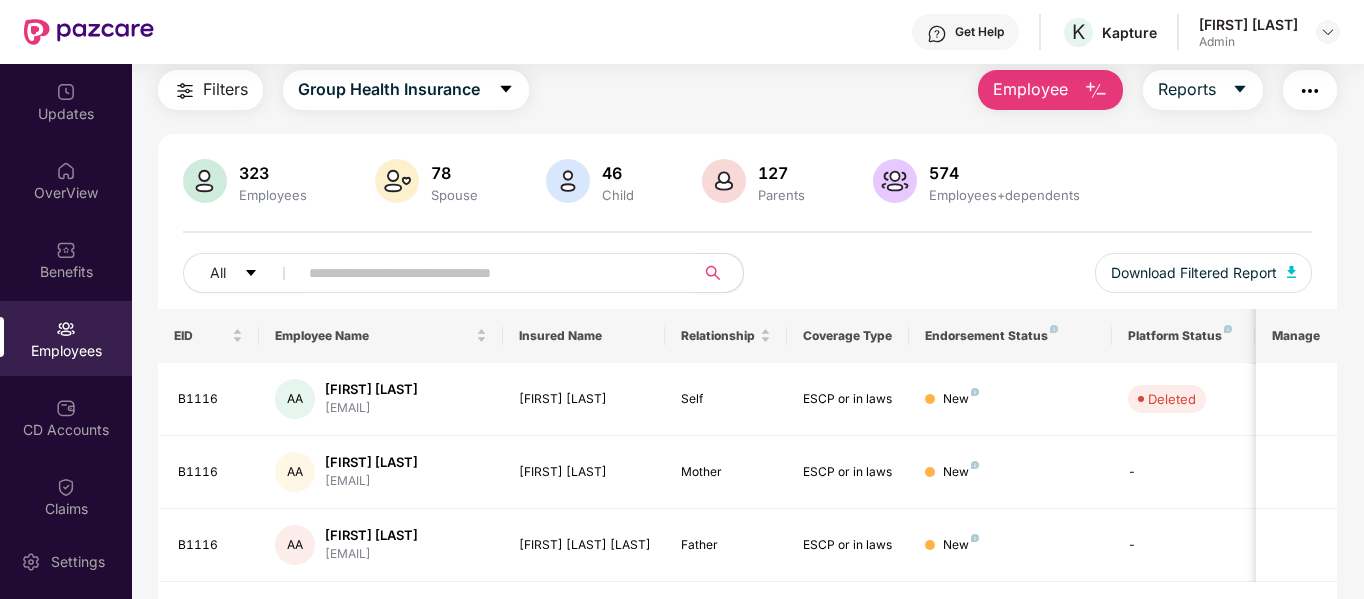 paste on "*****" 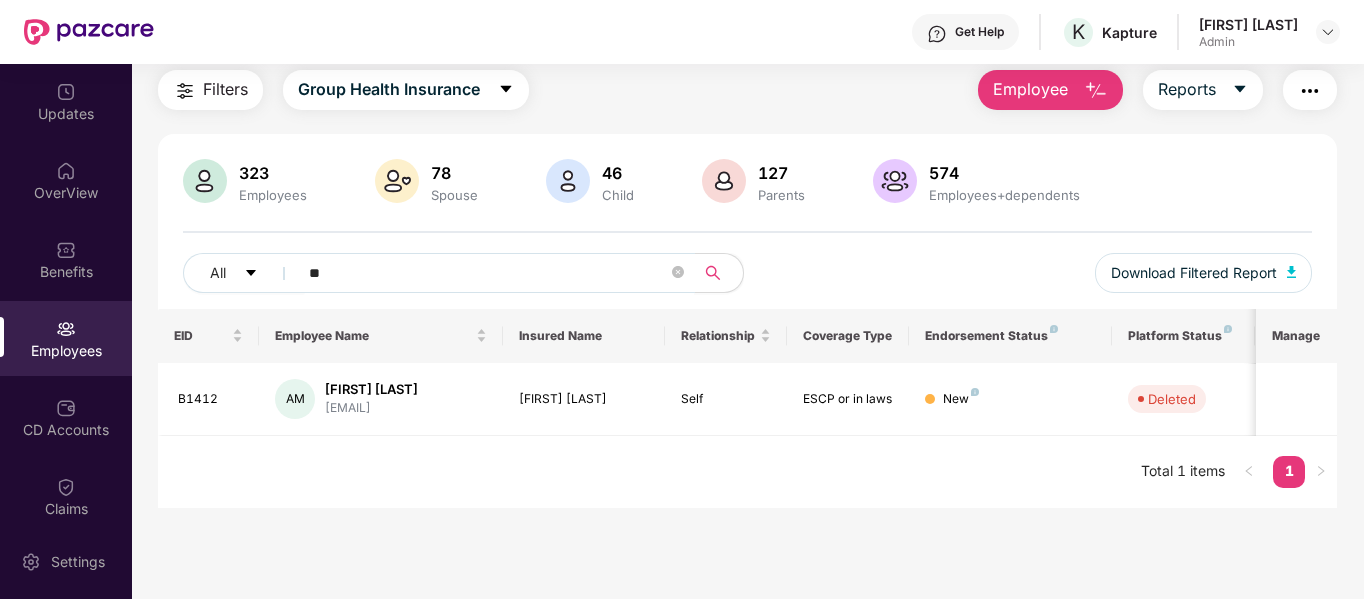 type on "*" 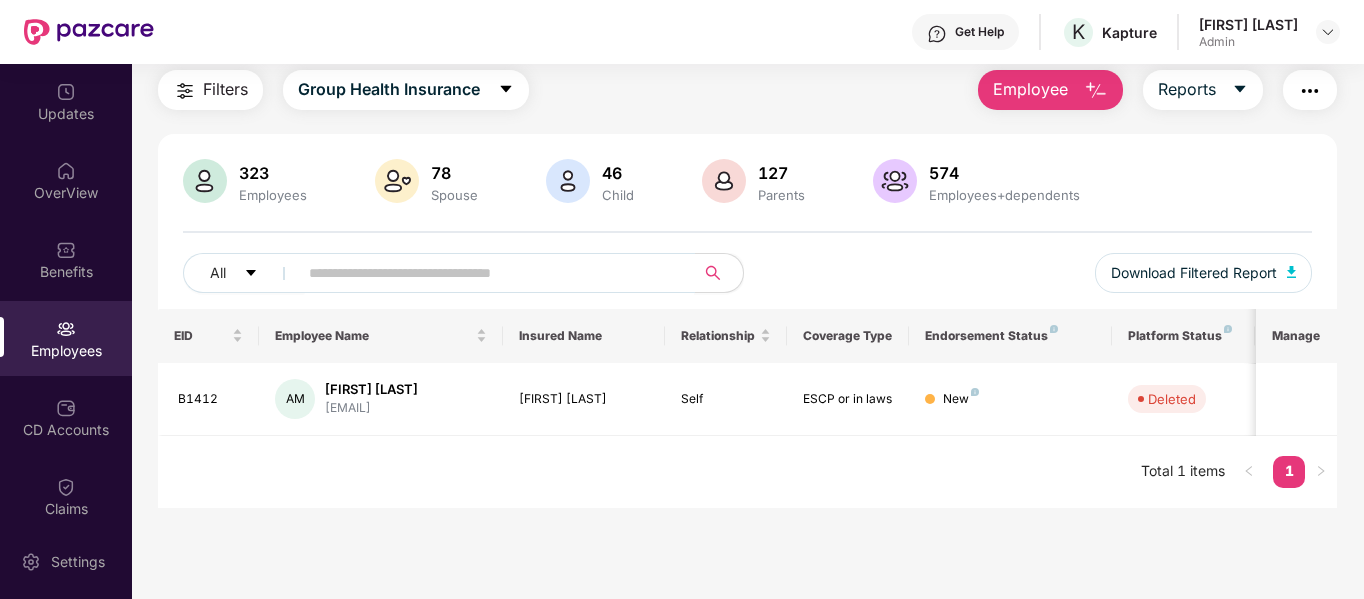 paste on "*****" 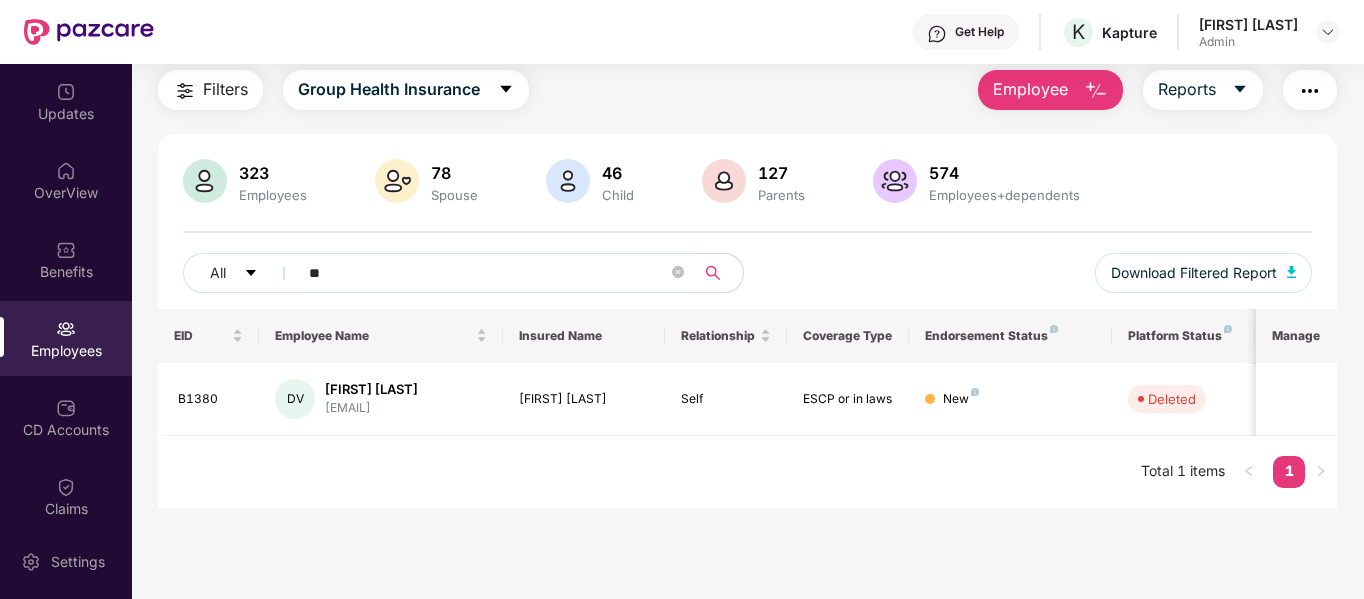 type on "*" 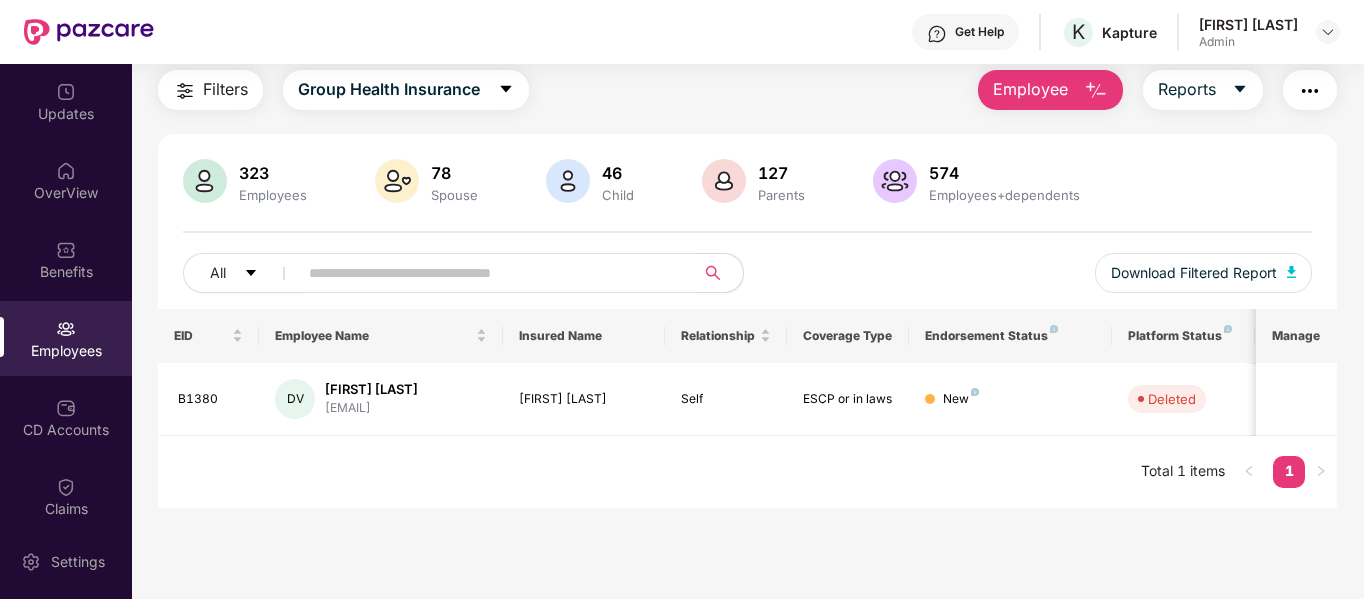 paste on "*****" 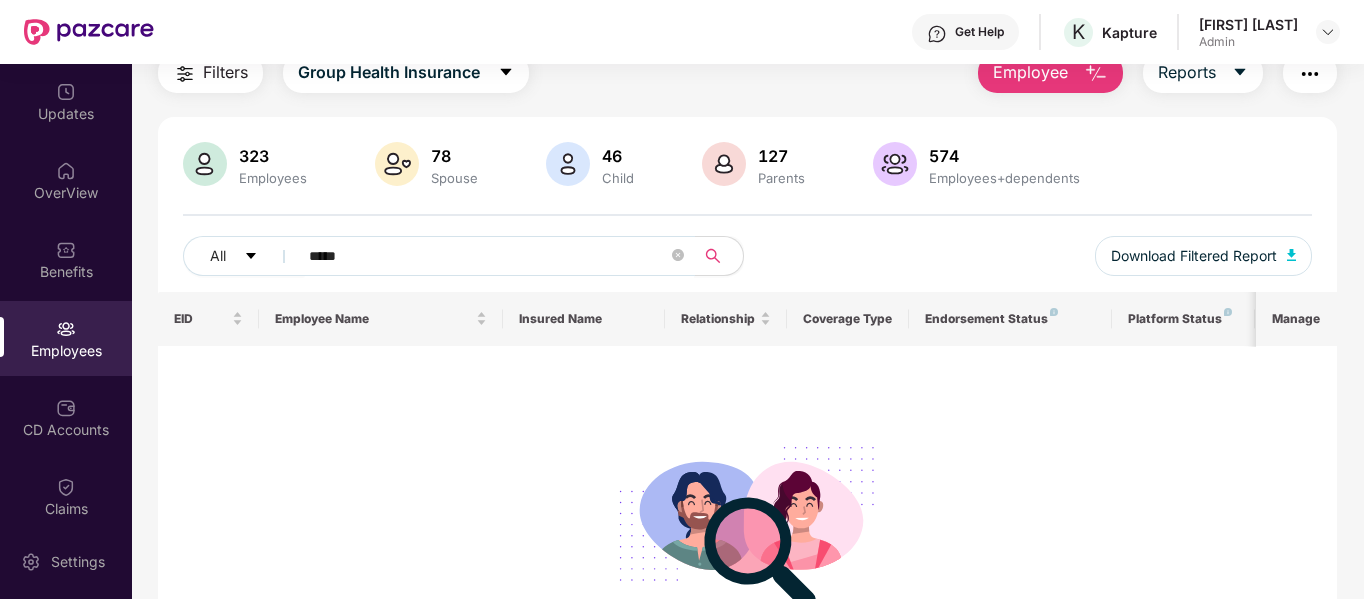 scroll, scrollTop: 85, scrollLeft: 0, axis: vertical 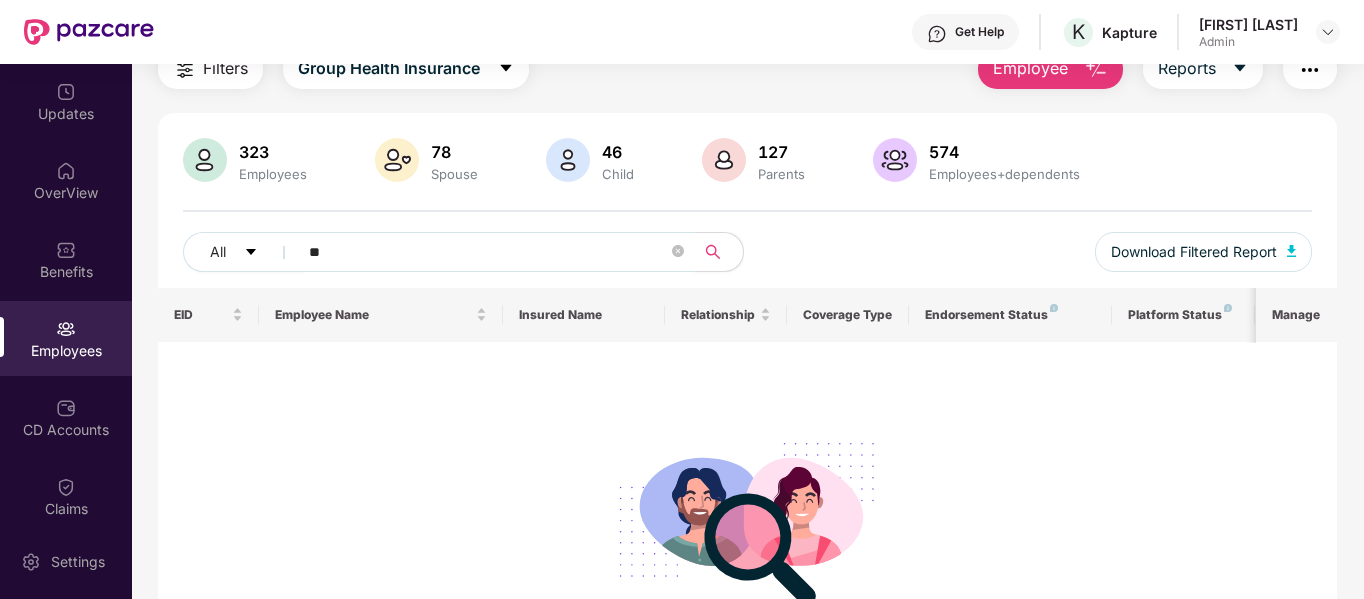 type on "*" 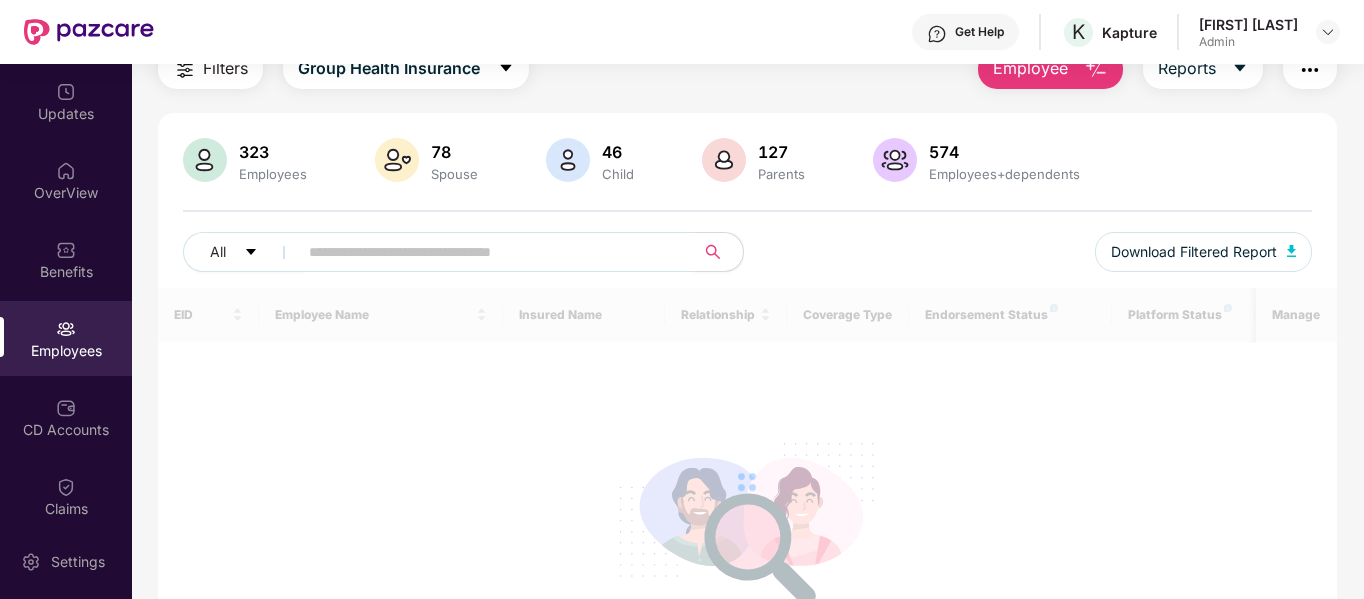 paste on "**********" 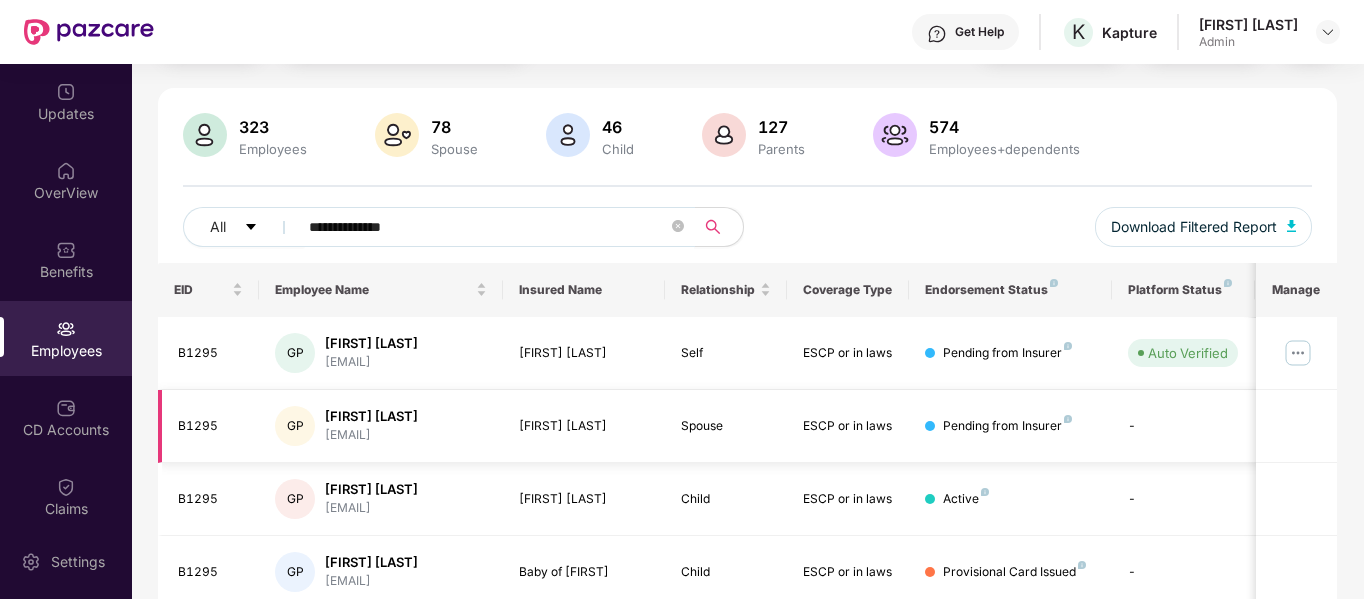 scroll, scrollTop: 111, scrollLeft: 0, axis: vertical 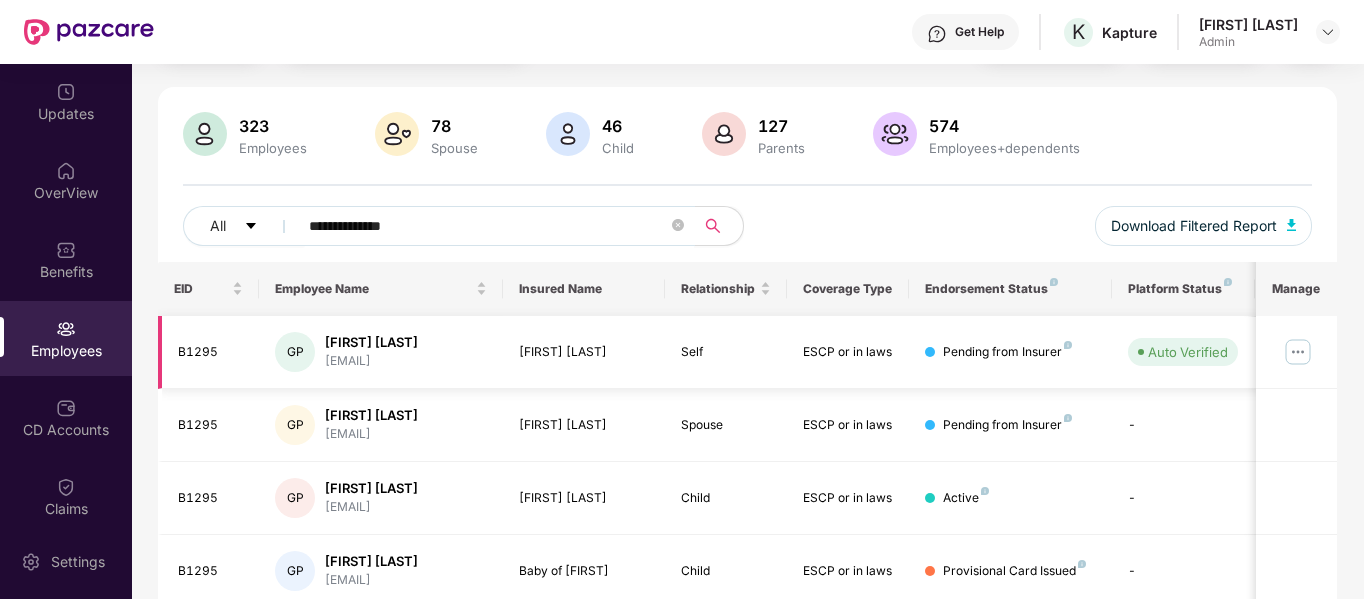 type on "**********" 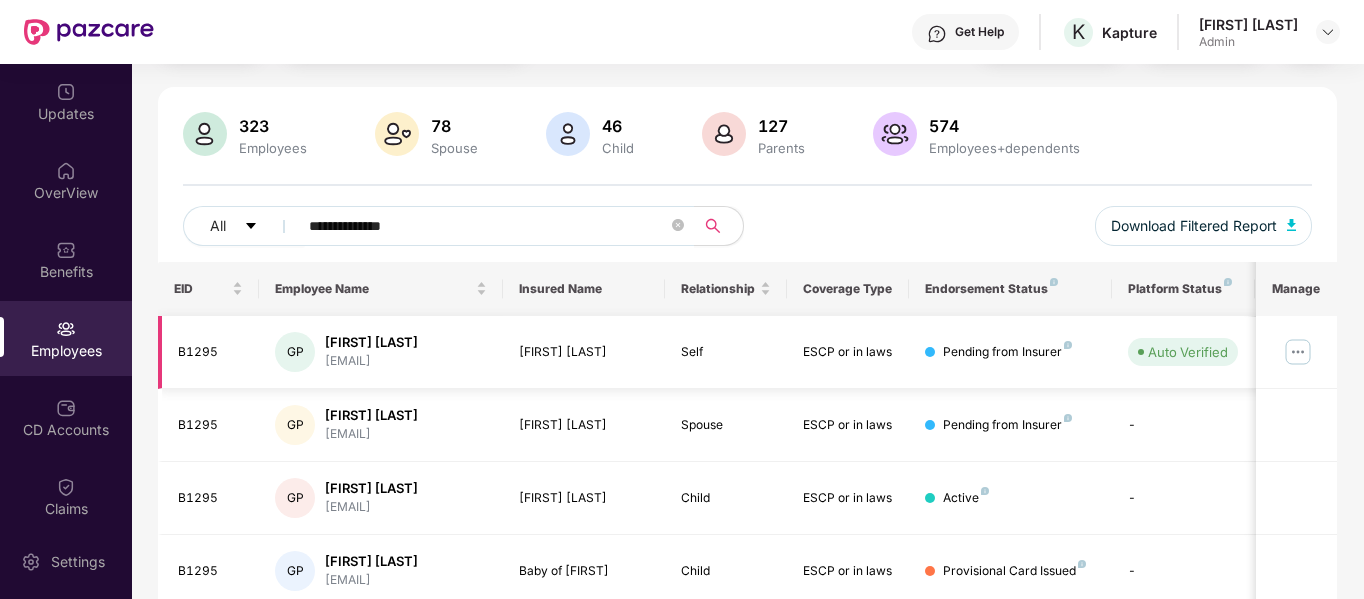 click at bounding box center [1298, 352] 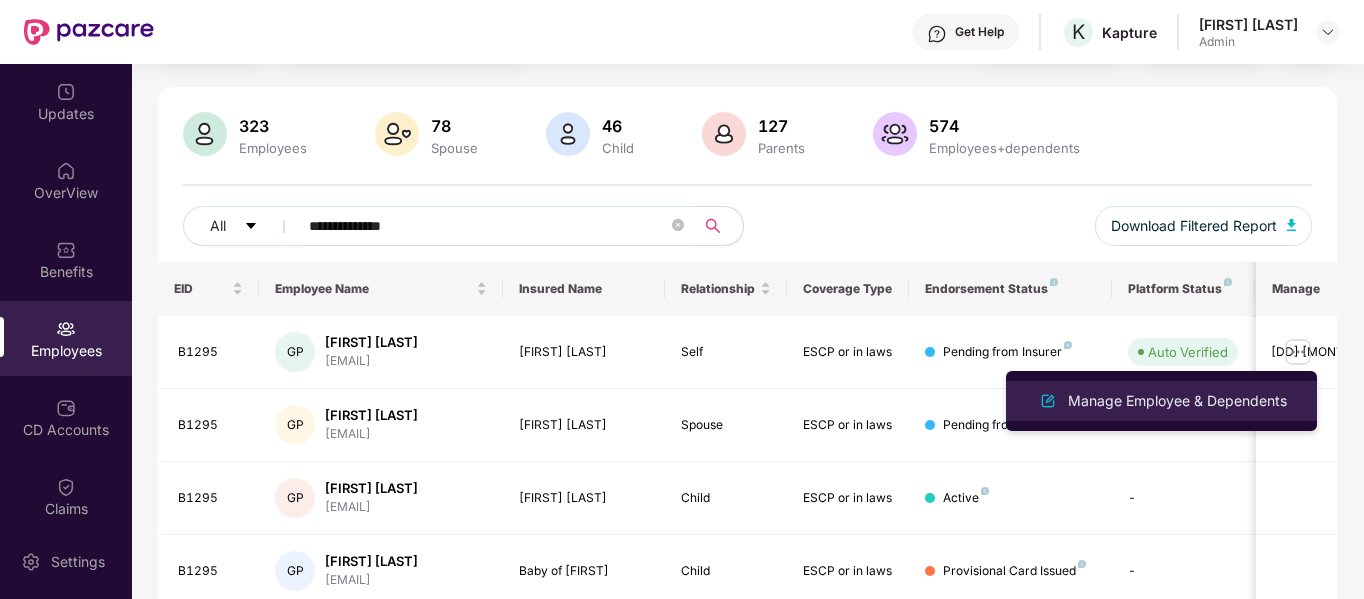 click on "Manage Employee & Dependents" at bounding box center [1177, 401] 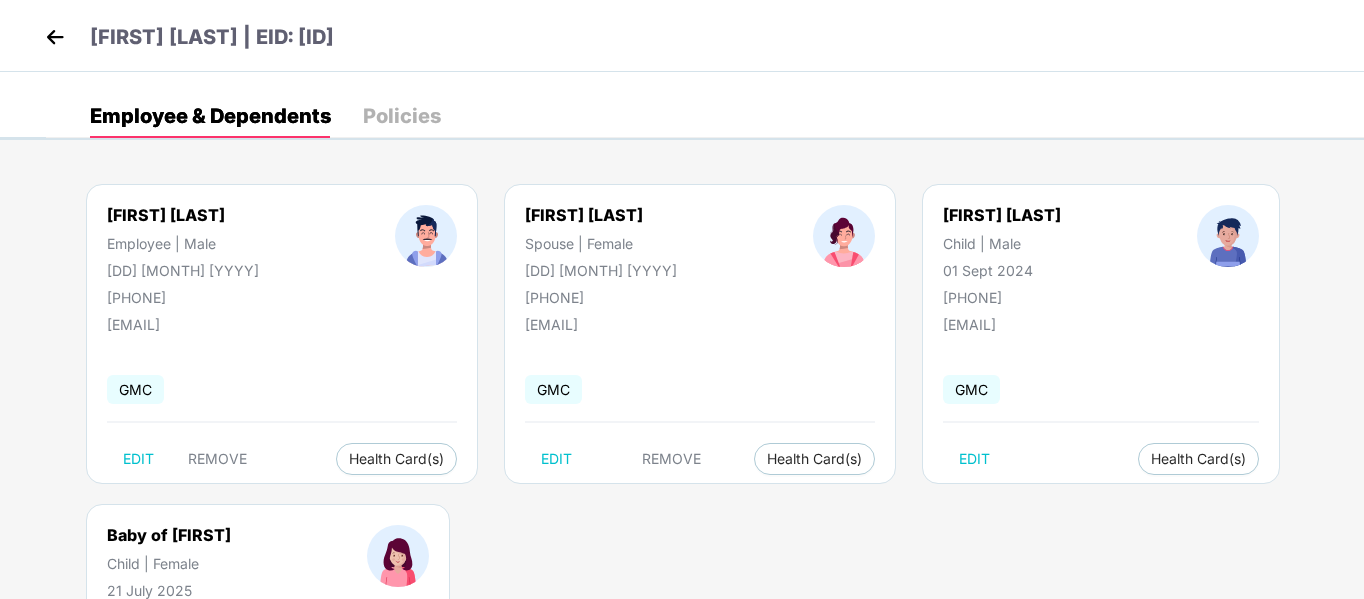 scroll, scrollTop: 95, scrollLeft: 0, axis: vertical 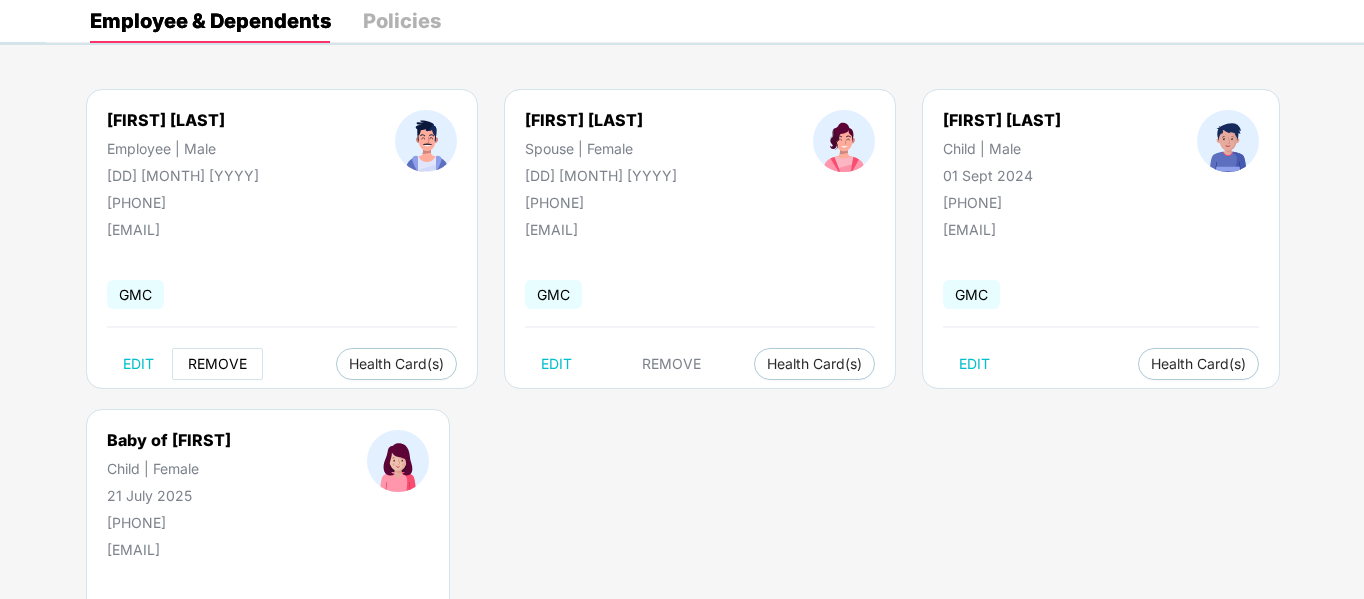 click on "REMOVE" at bounding box center (217, 364) 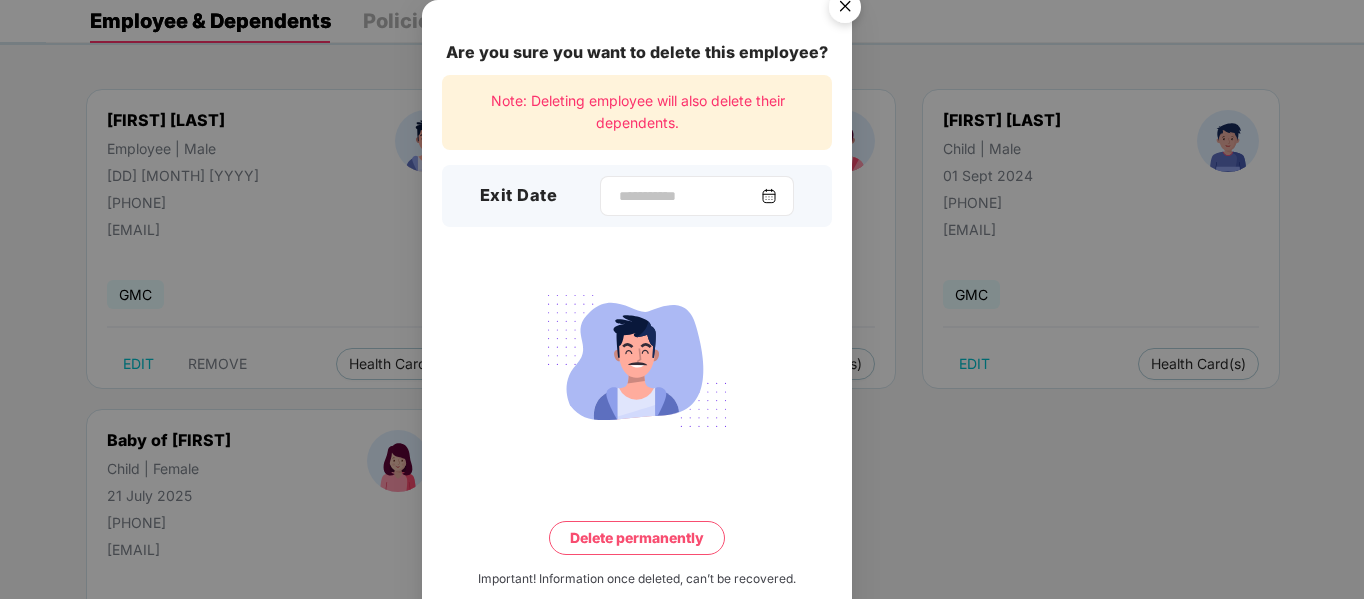 click at bounding box center (769, 196) 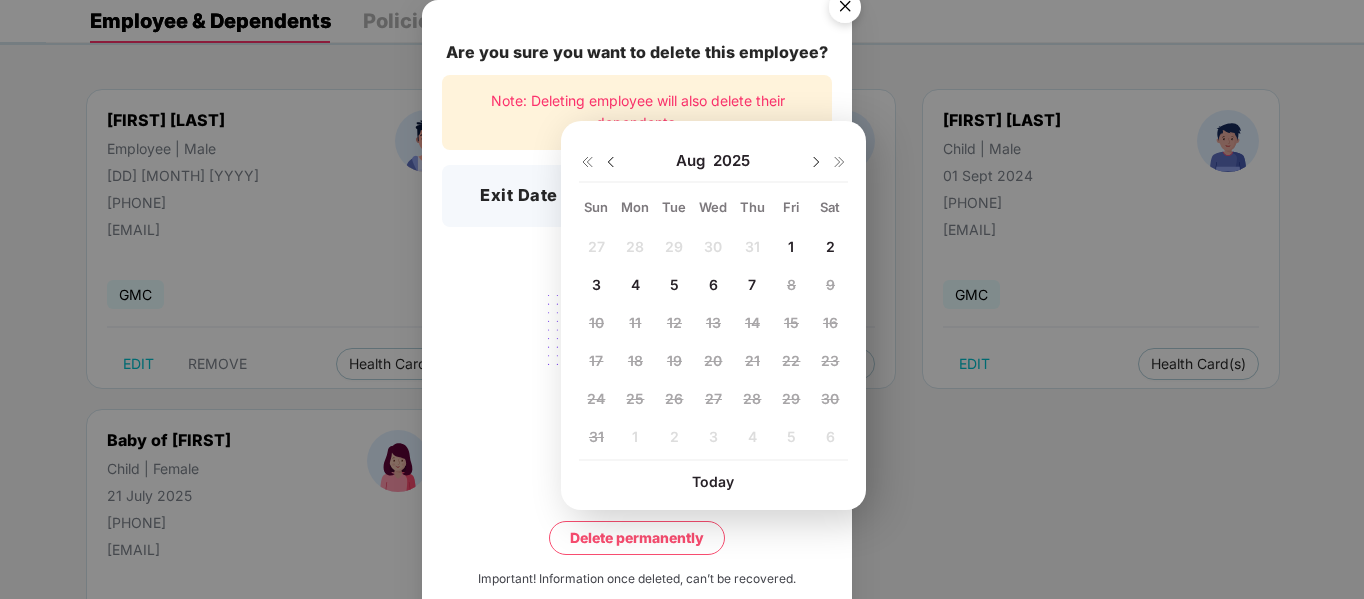 click at bounding box center [611, 162] 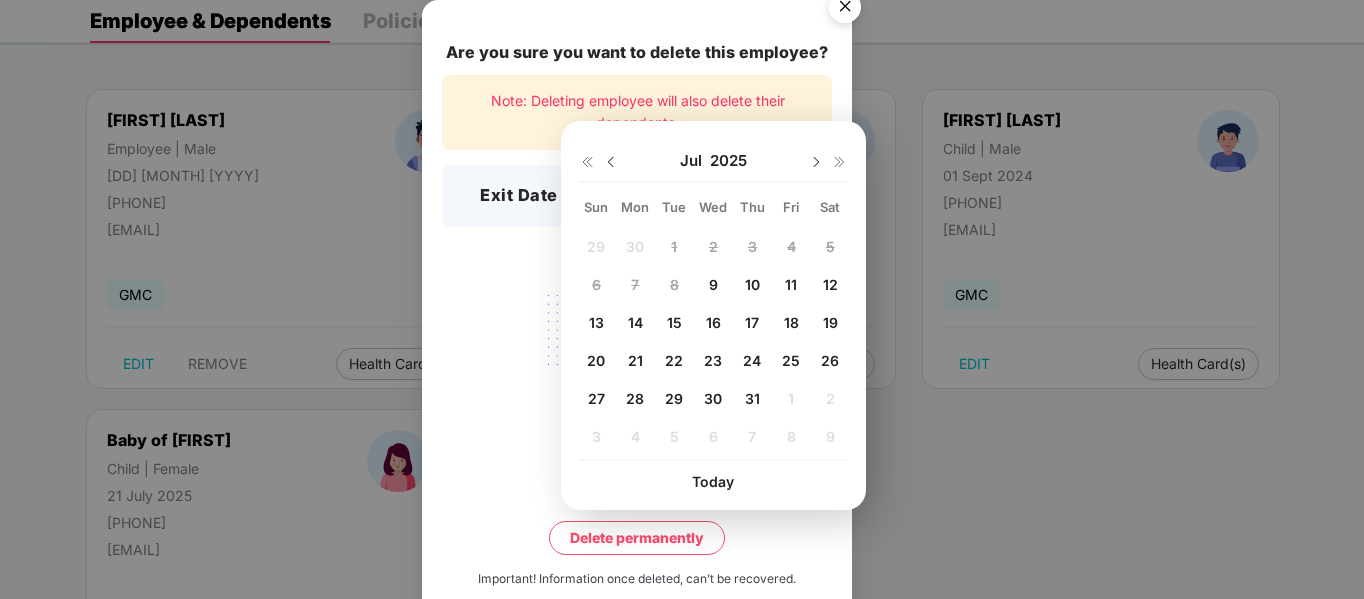 click on "31" at bounding box center (752, 398) 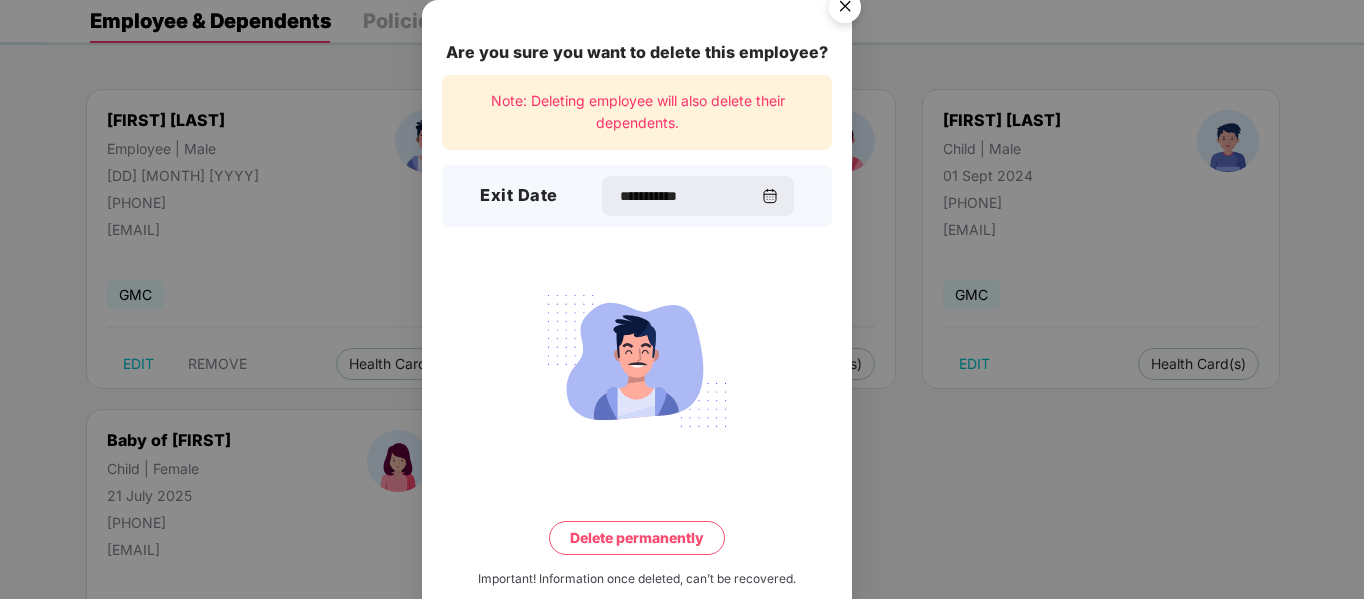 click on "Delete permanently" at bounding box center [637, 538] 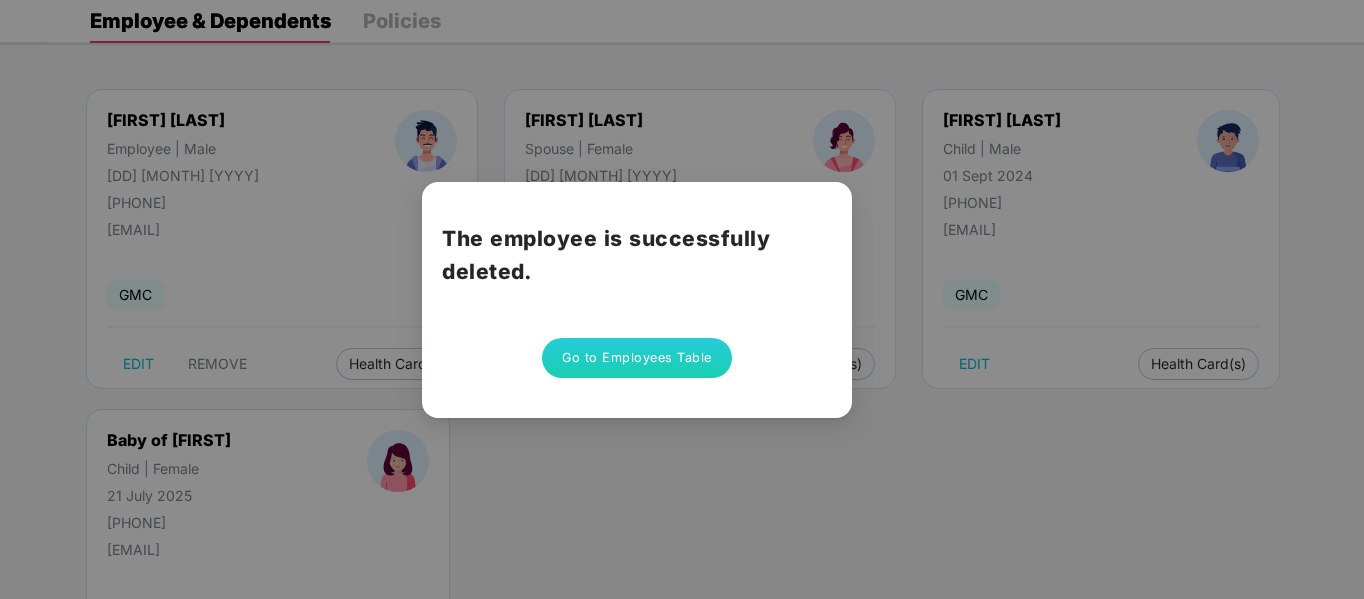 click on "Go to Employees Table" at bounding box center (637, 358) 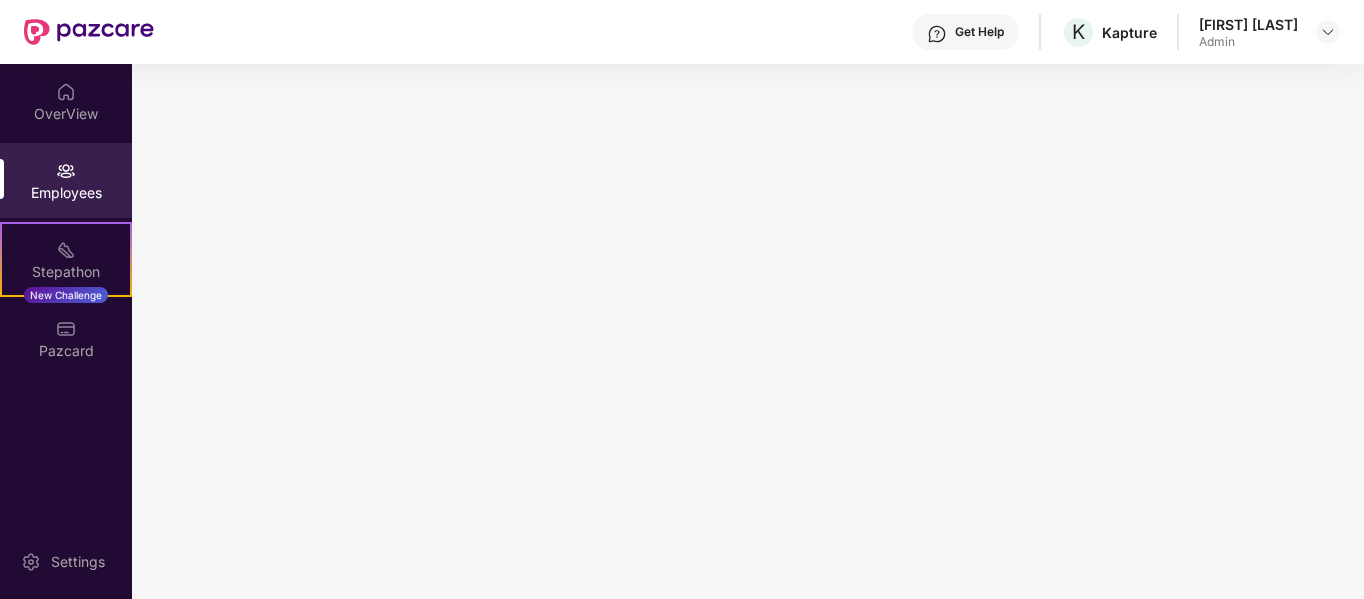 scroll, scrollTop: 0, scrollLeft: 0, axis: both 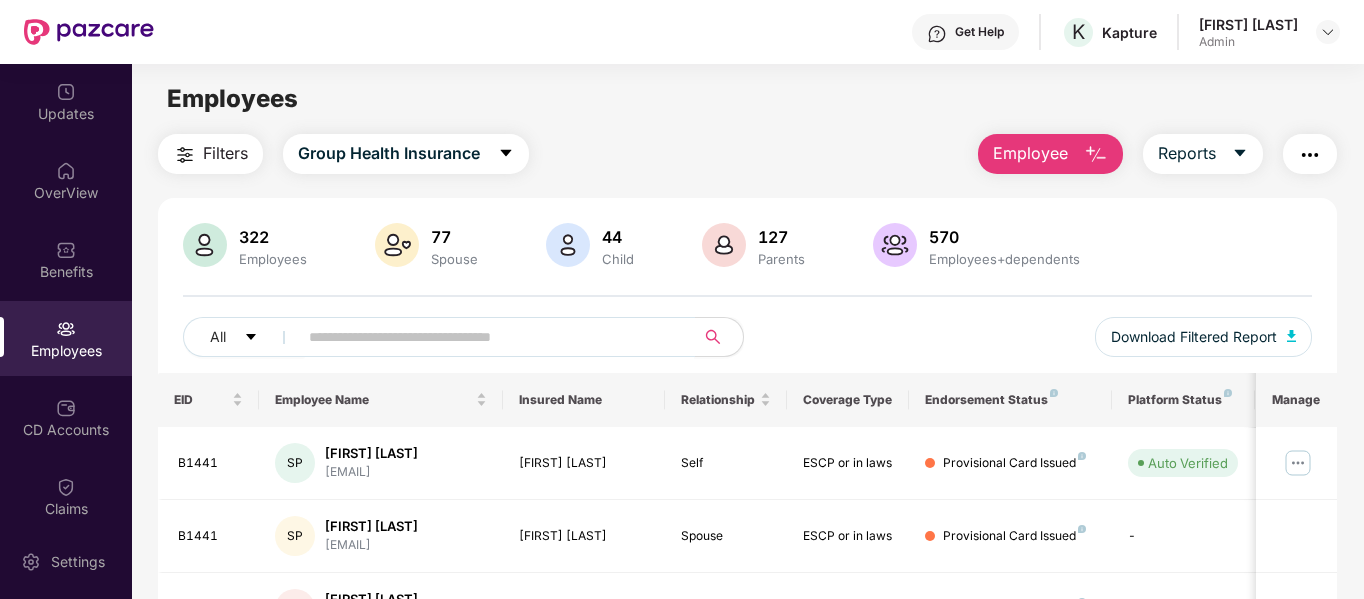click at bounding box center (490, 337) 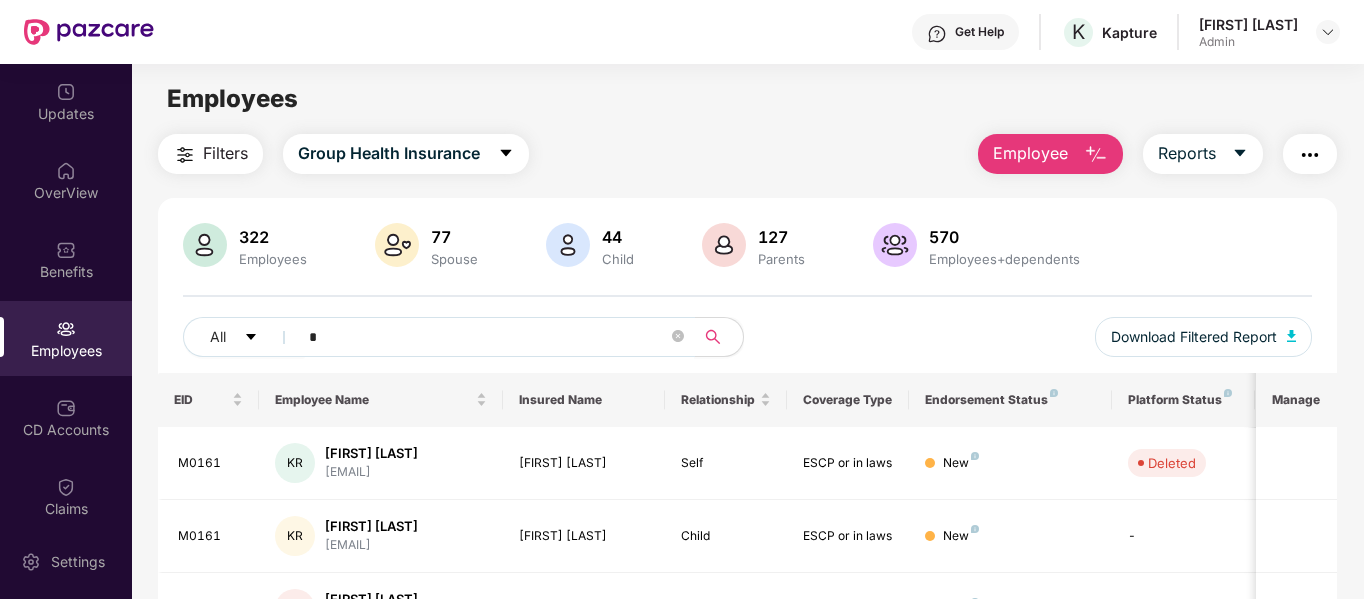 paste on "**********" 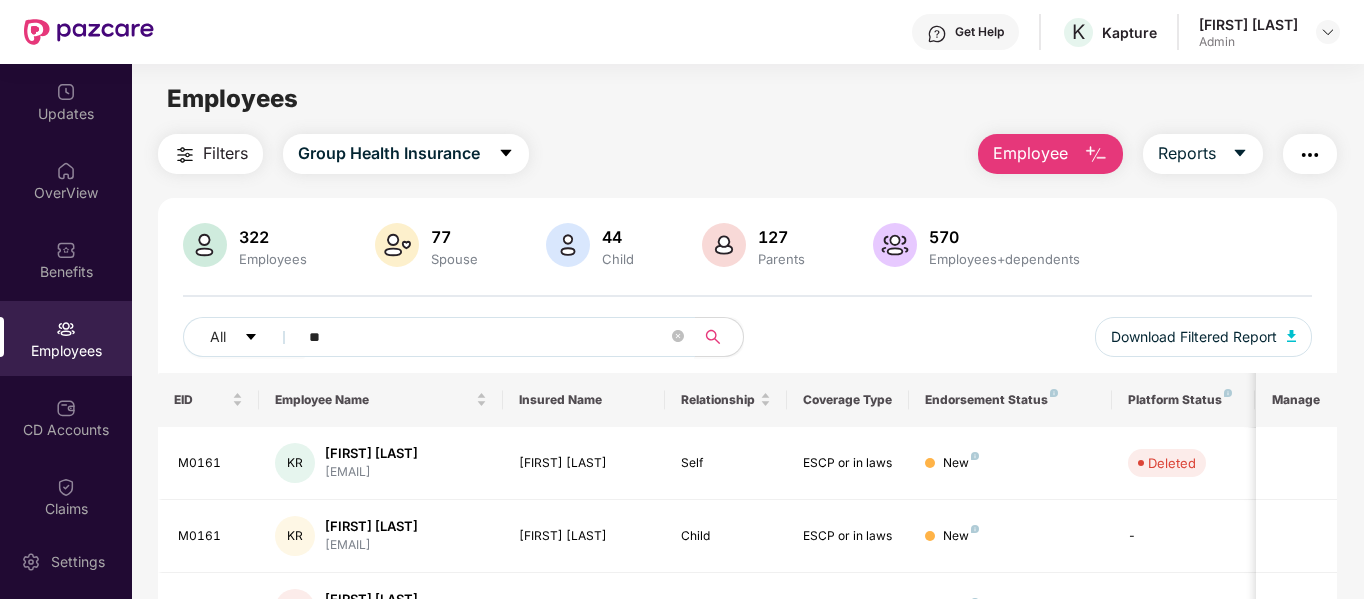 type on "*" 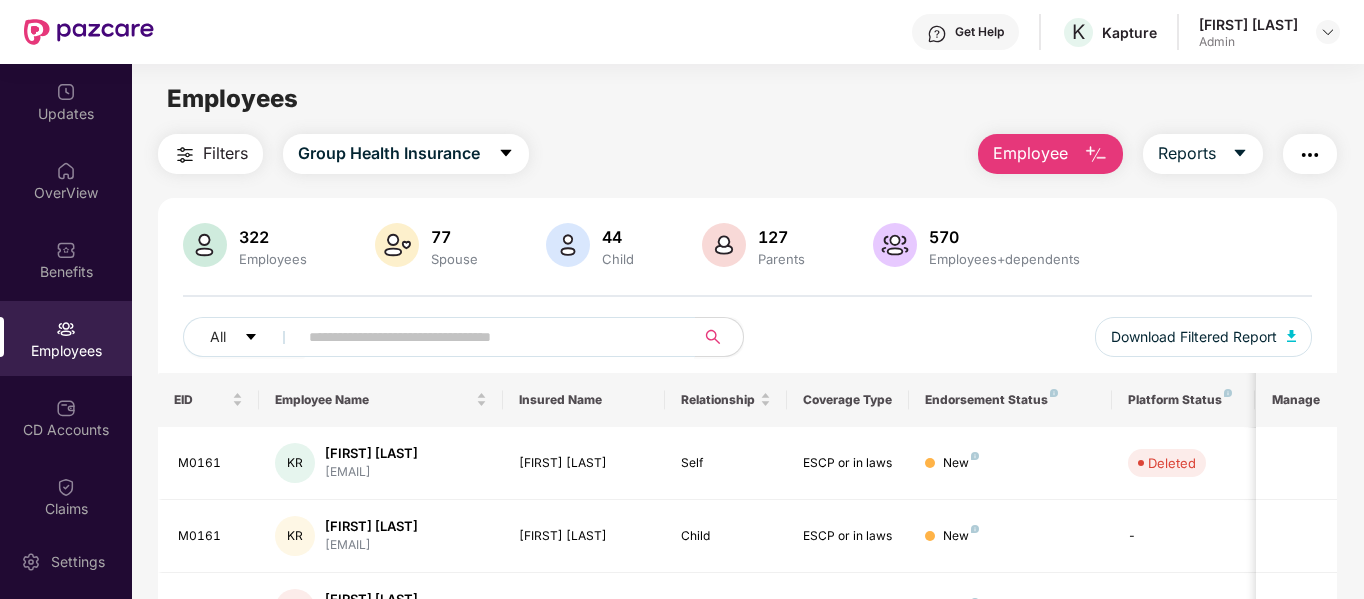 paste on "**********" 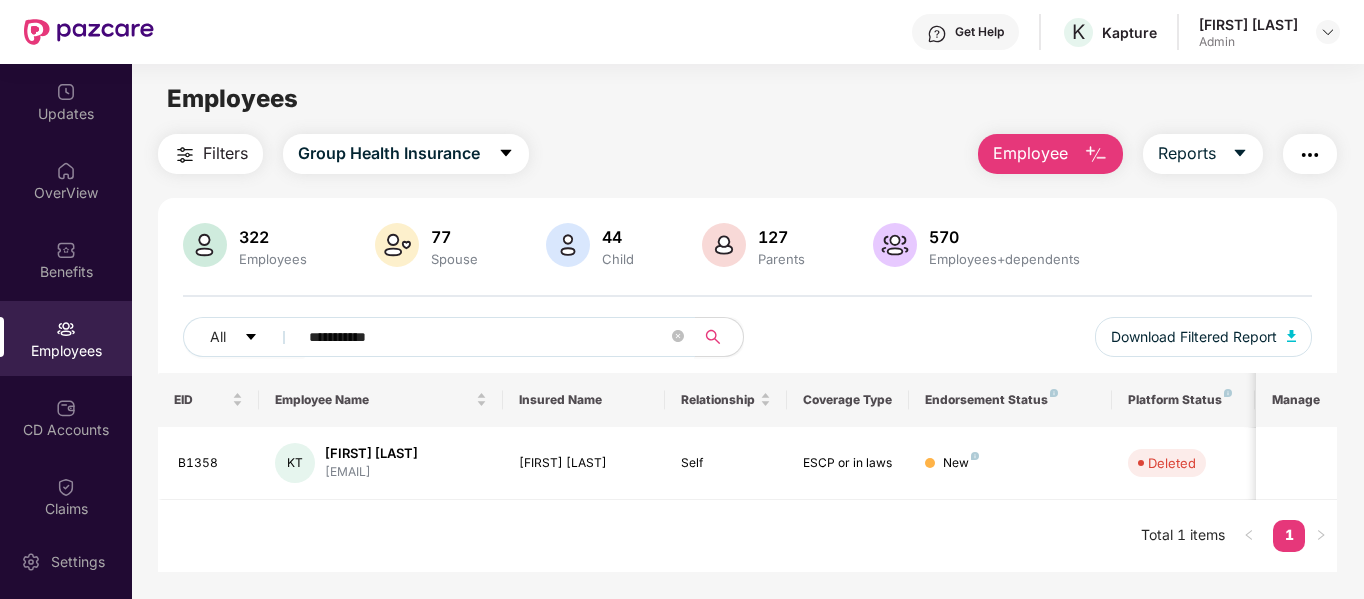scroll, scrollTop: 64, scrollLeft: 0, axis: vertical 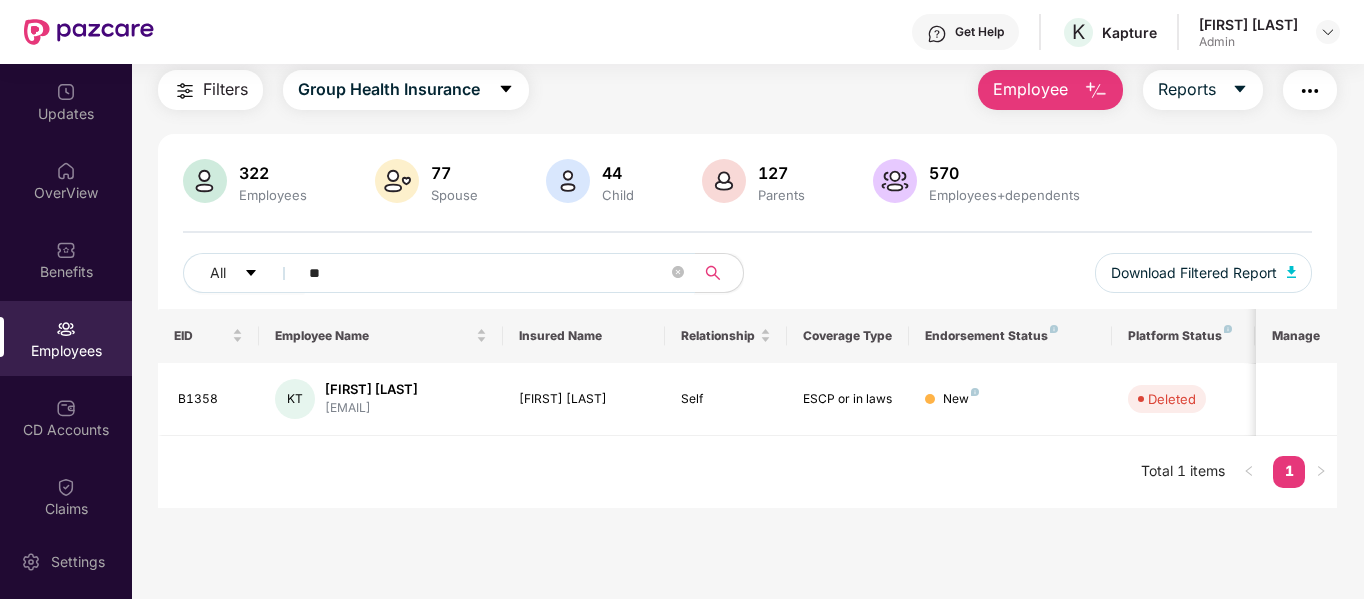 type on "*" 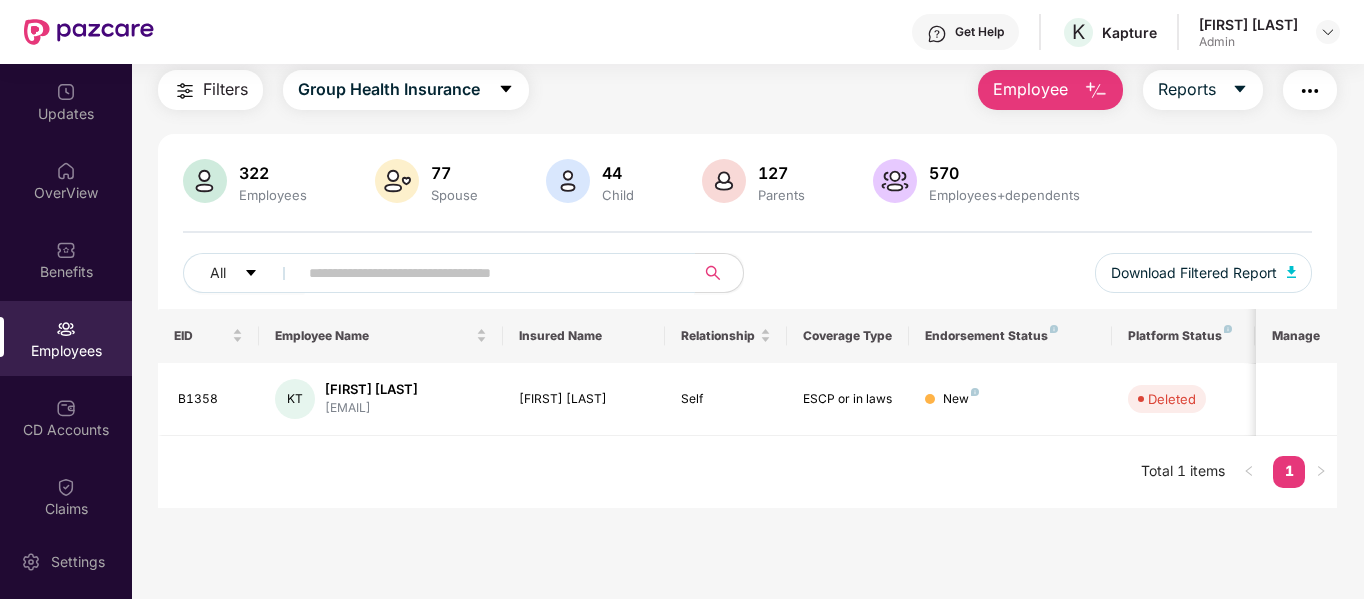 paste on "**********" 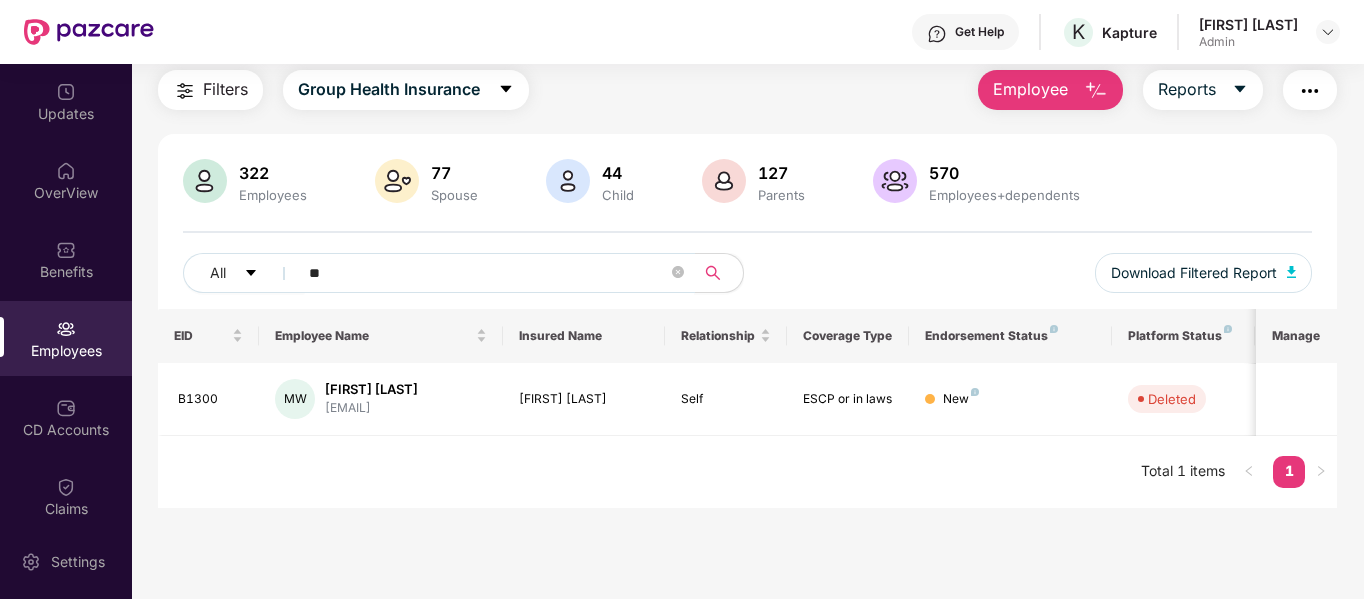 type on "*" 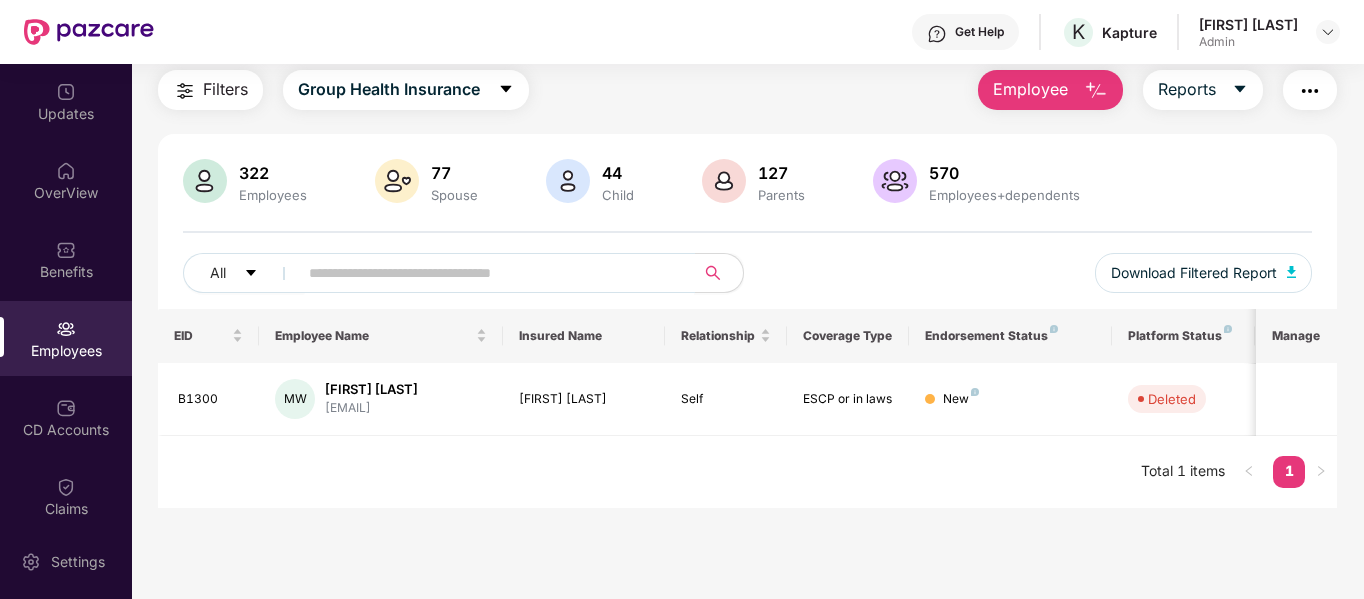 paste on "**********" 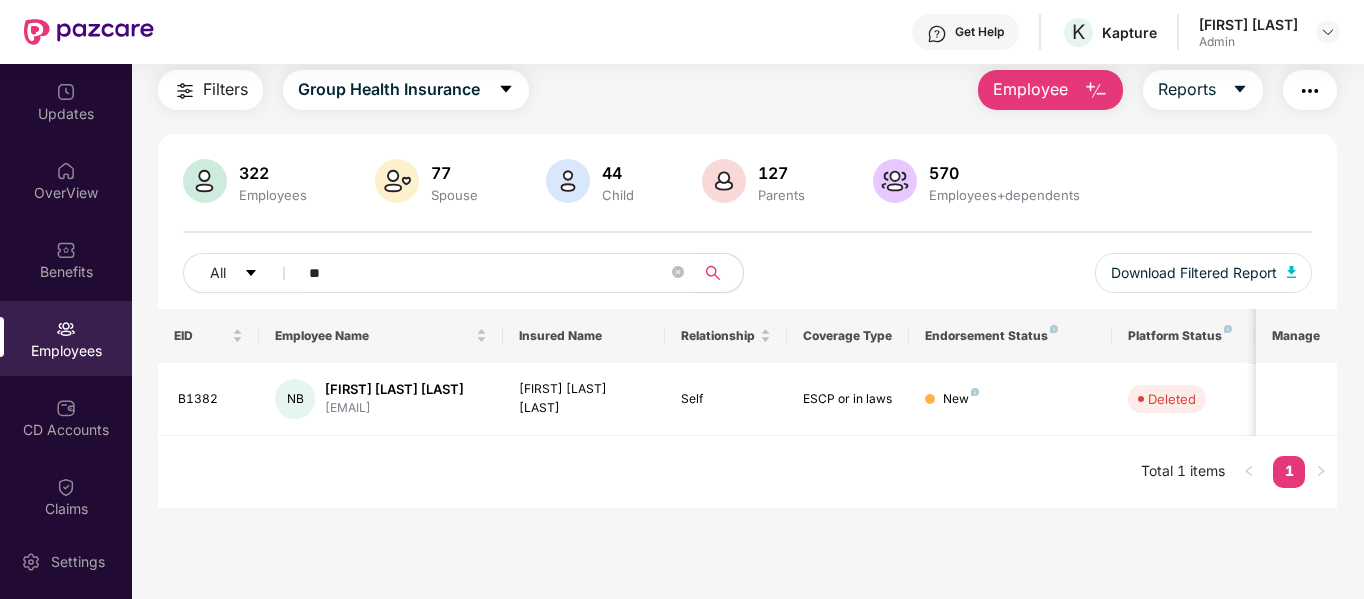 type on "*" 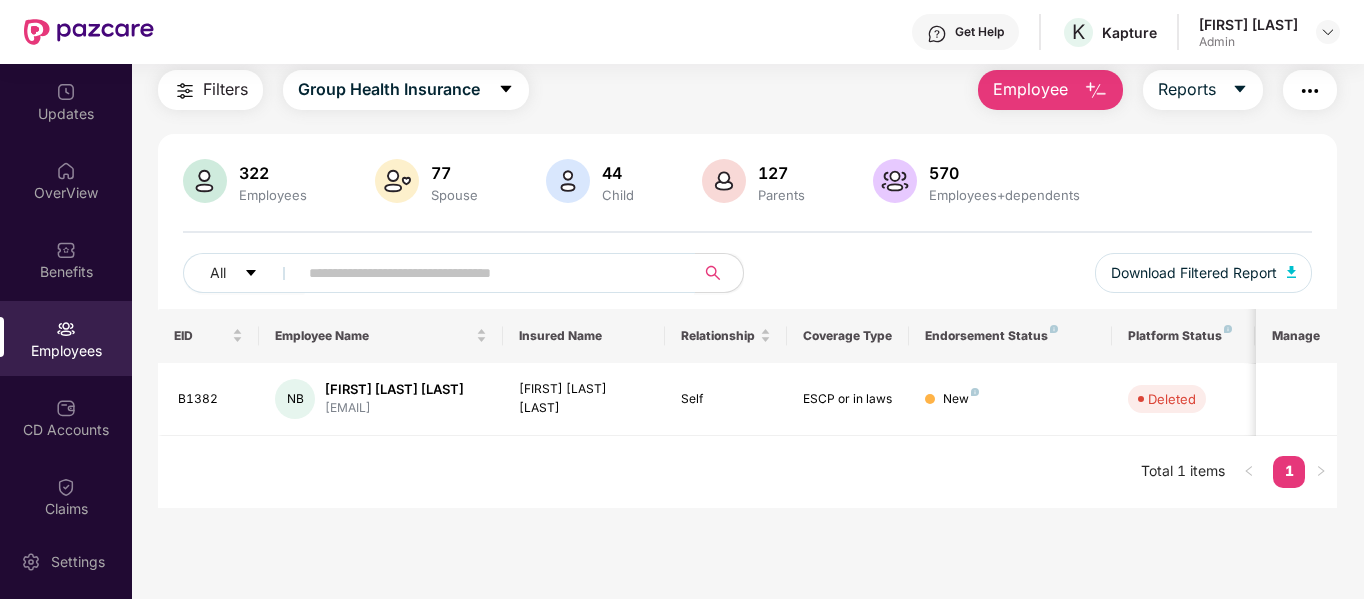 paste on "**********" 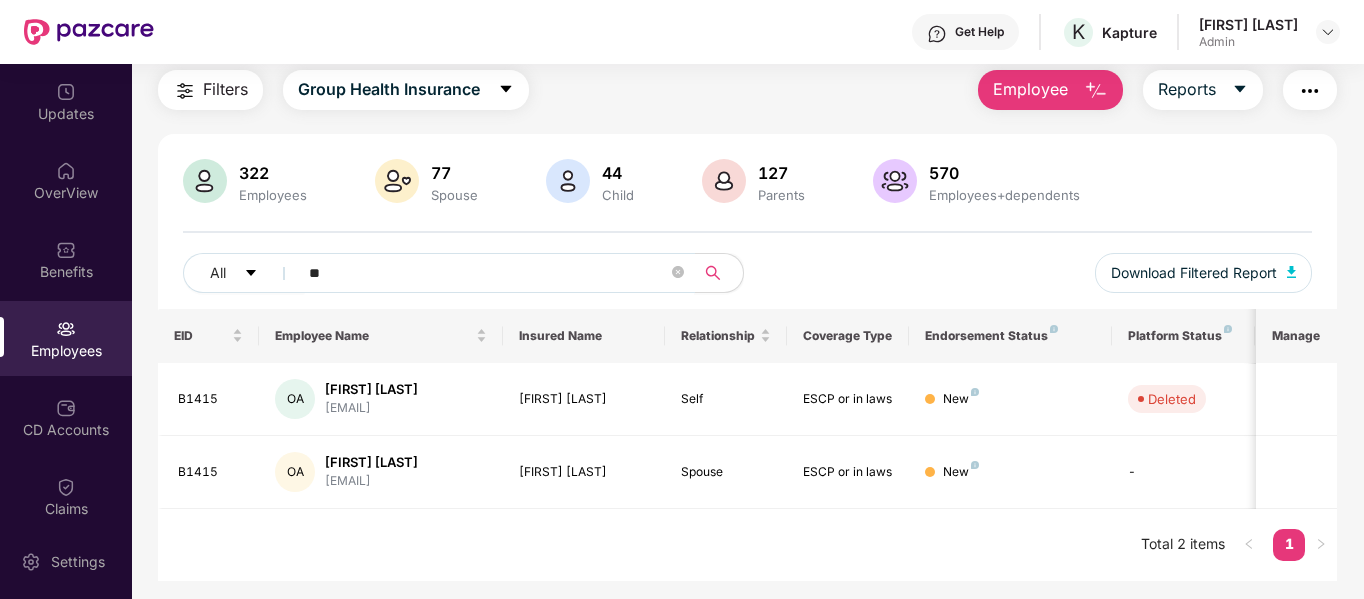 type on "*" 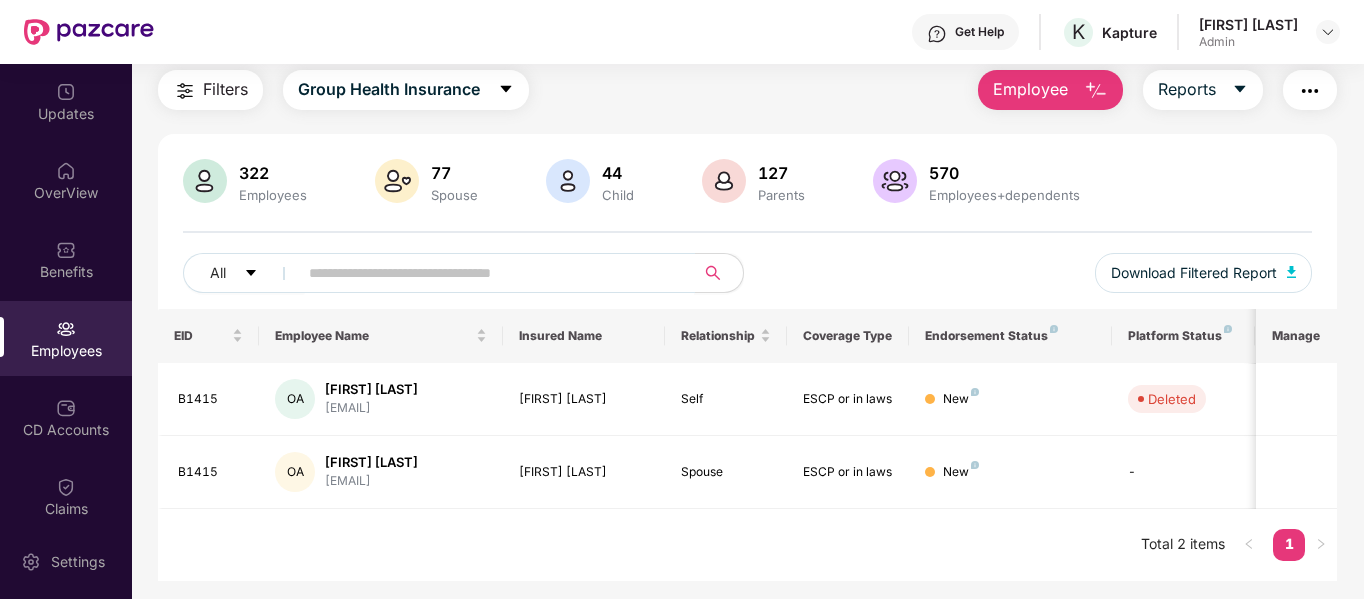 paste on "********" 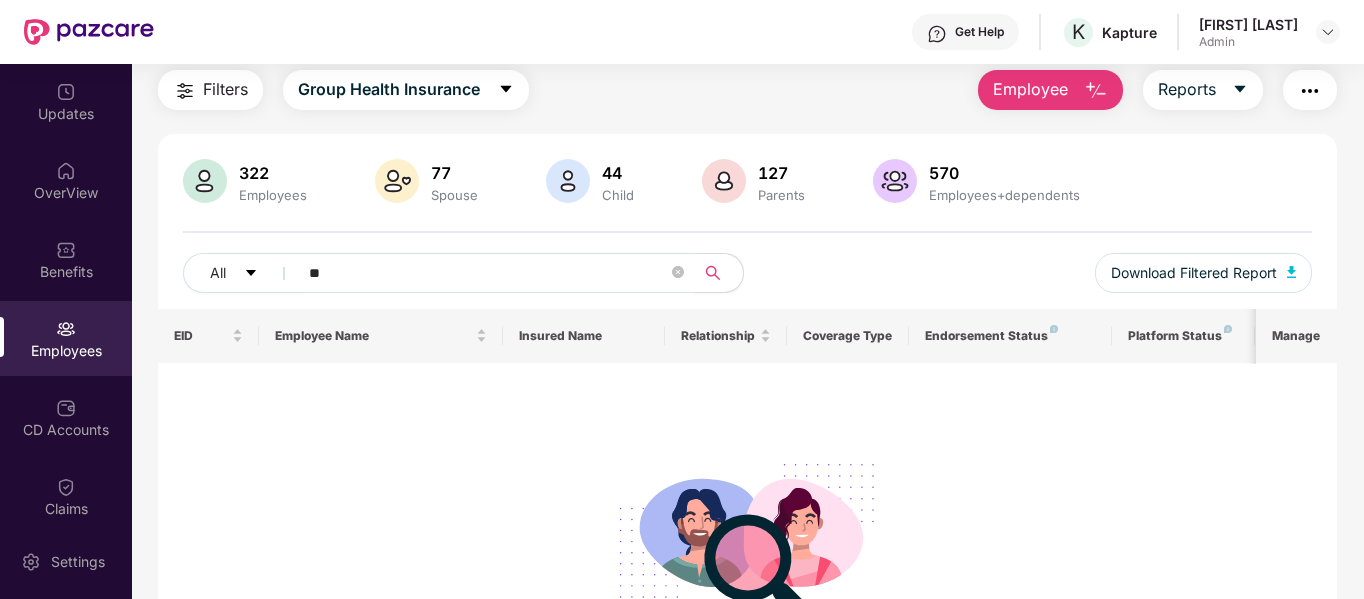 type on "*" 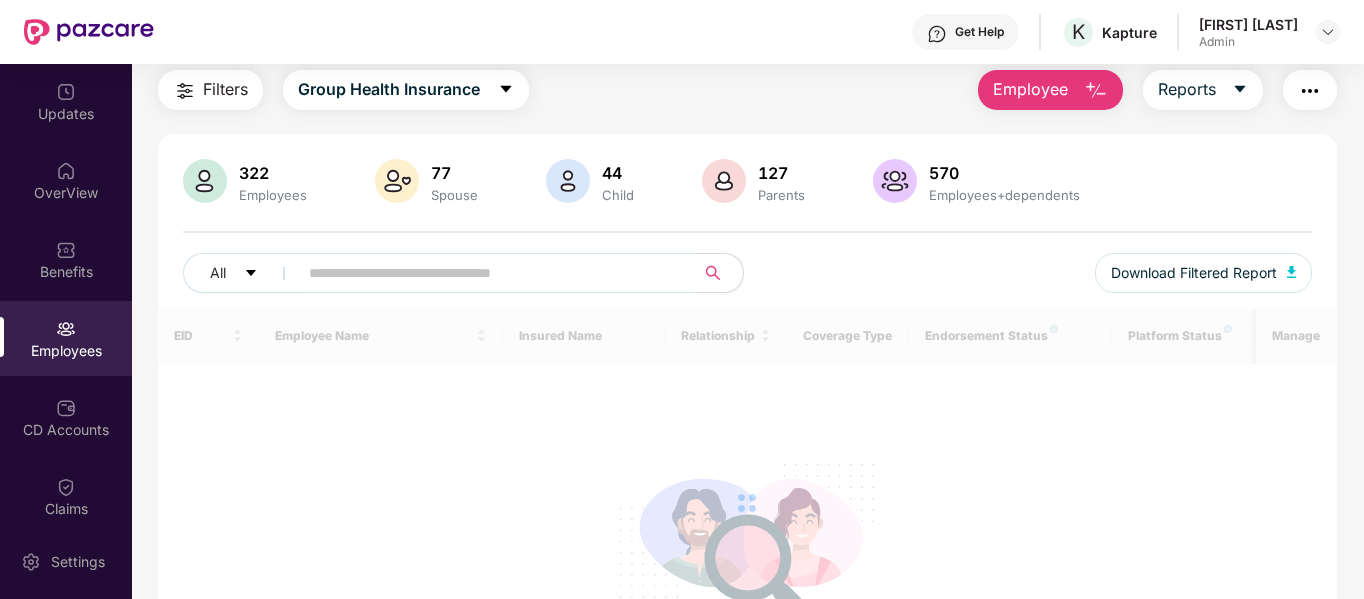 paste on "*****" 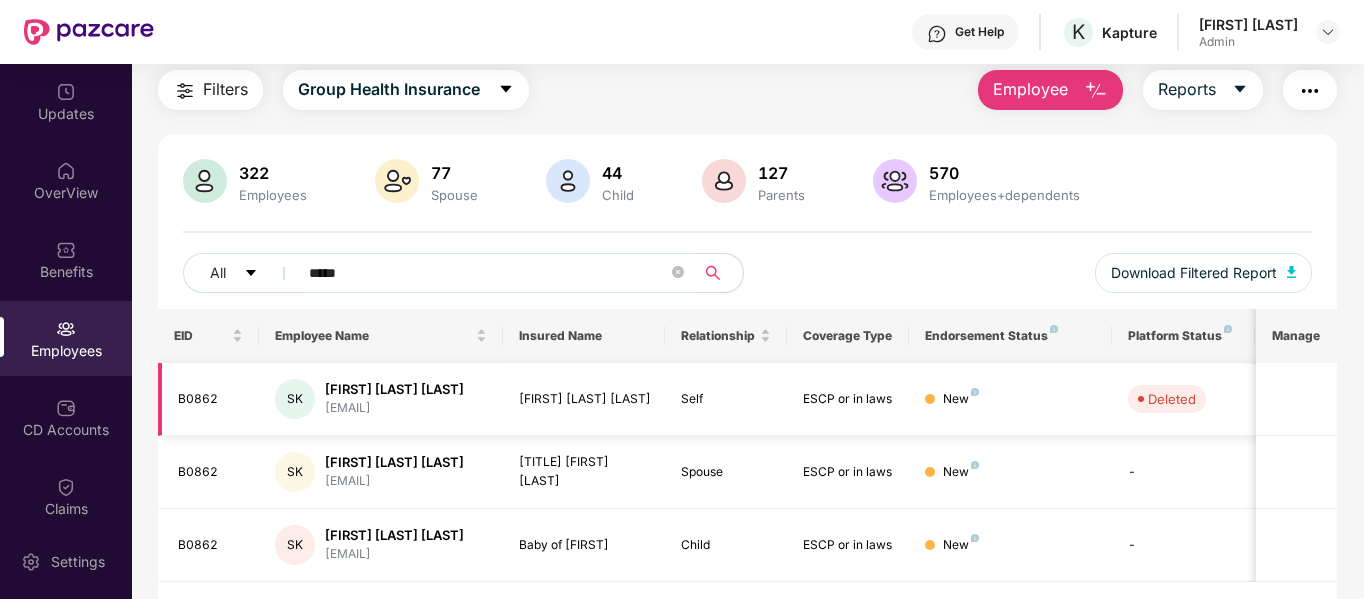 scroll, scrollTop: 119, scrollLeft: 0, axis: vertical 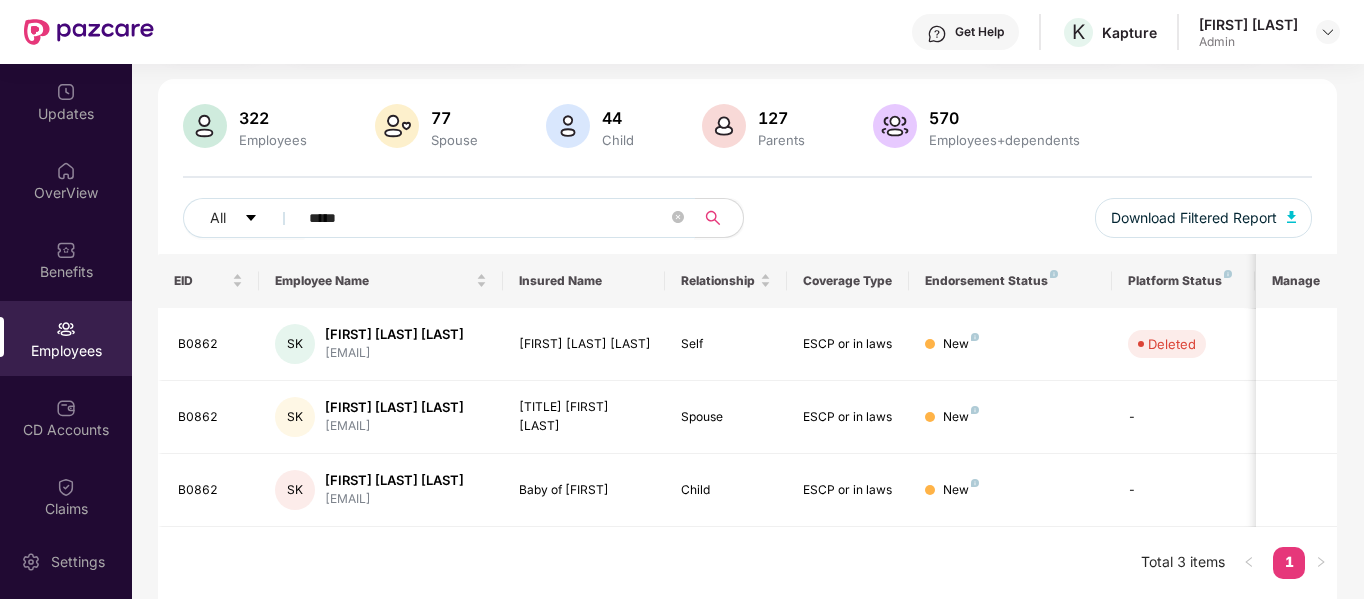 type on "*****" 